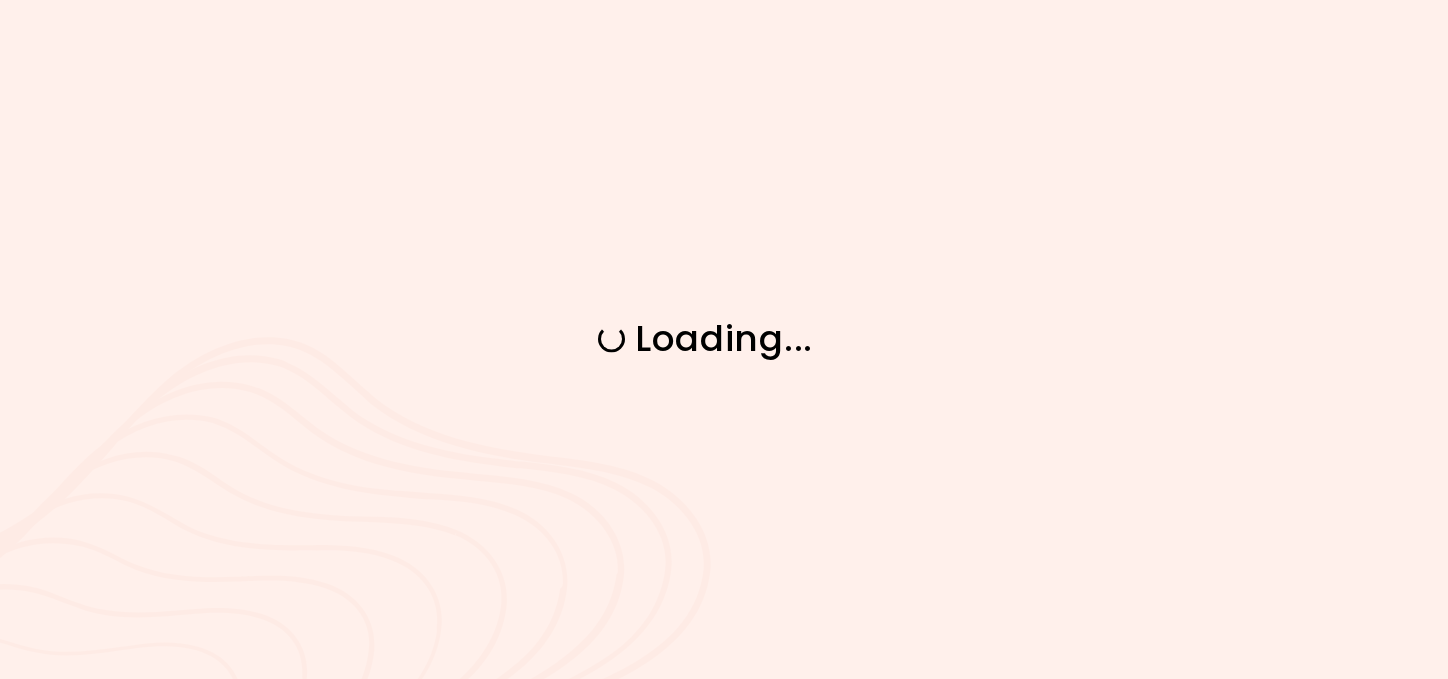 scroll, scrollTop: 0, scrollLeft: 0, axis: both 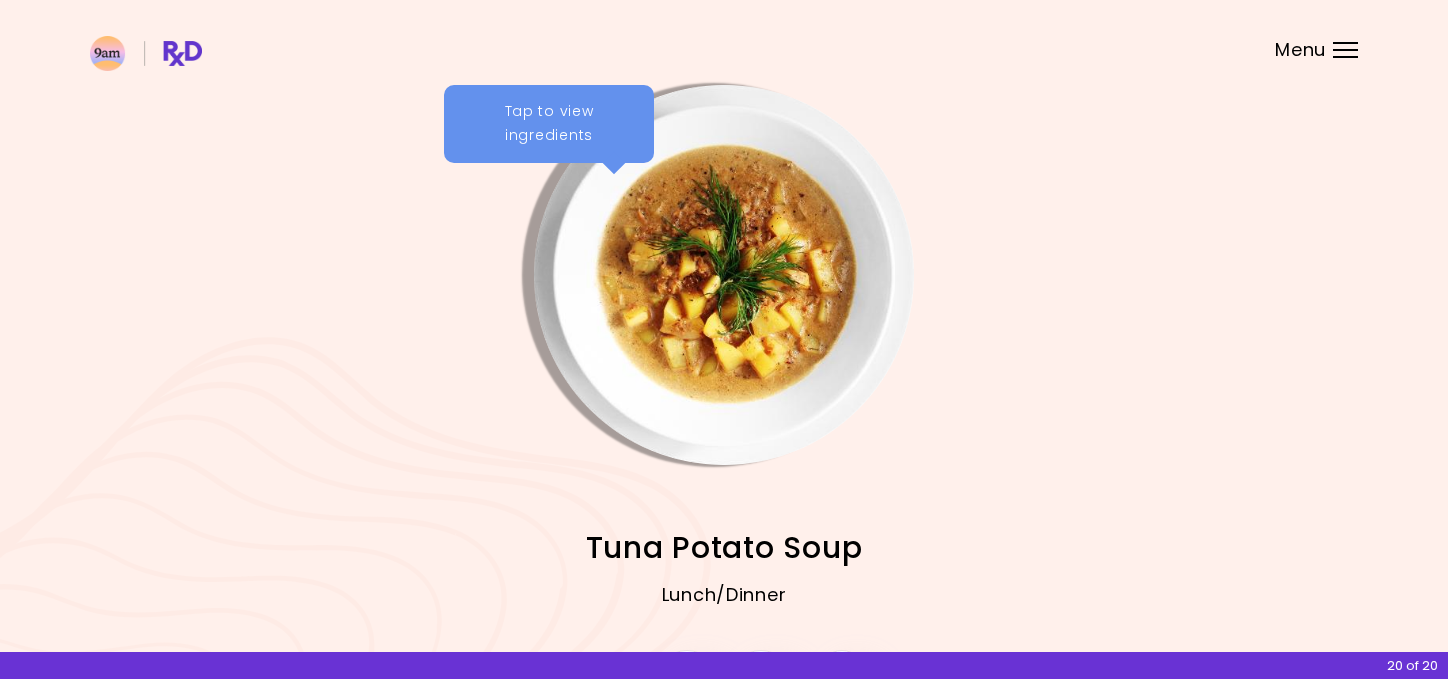 click on "Tap to view ingredients" at bounding box center [549, 124] 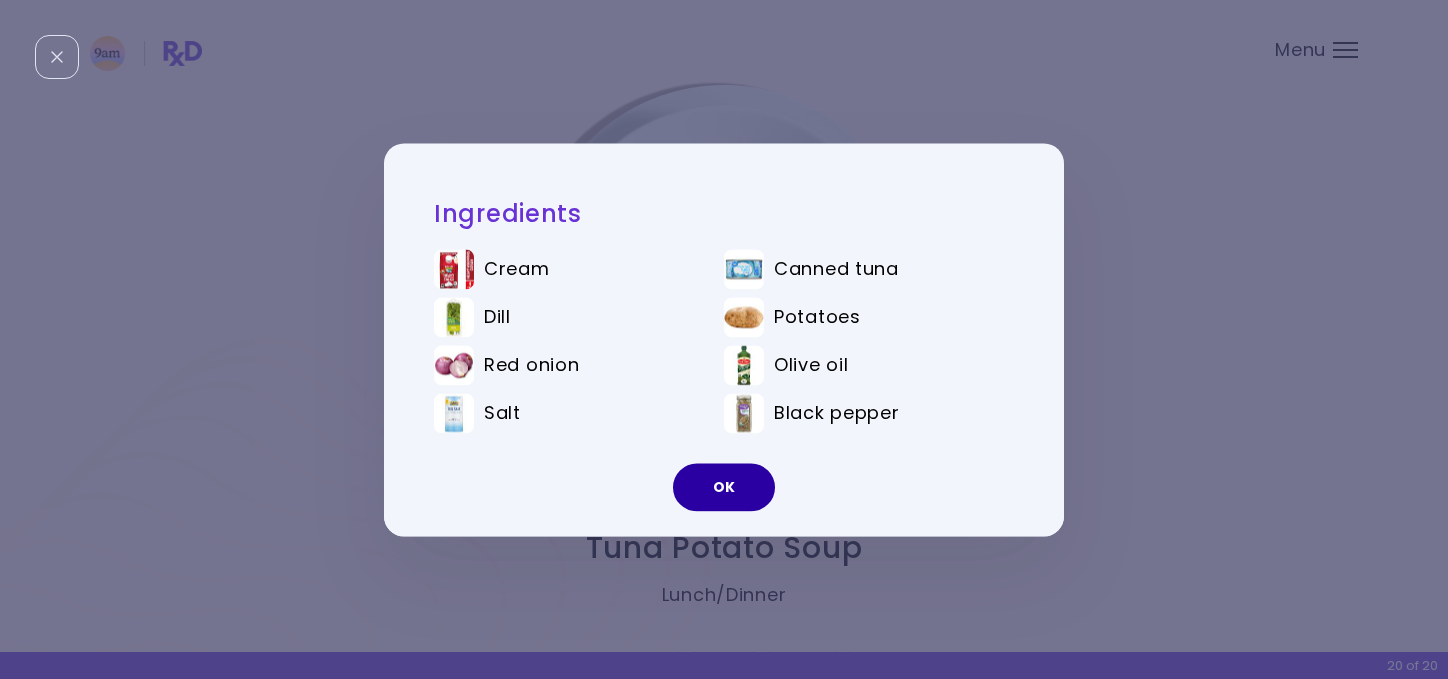 click on "OK" at bounding box center (724, 487) 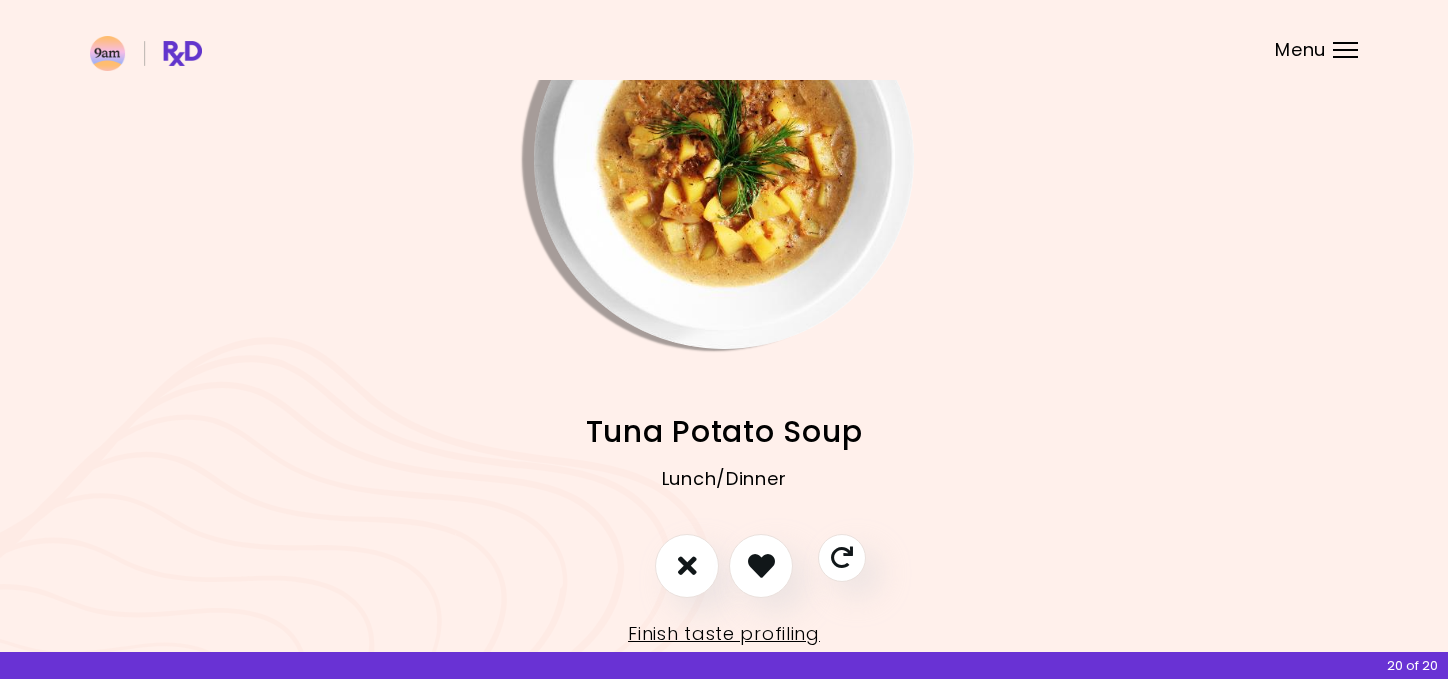 scroll, scrollTop: 124, scrollLeft: 0, axis: vertical 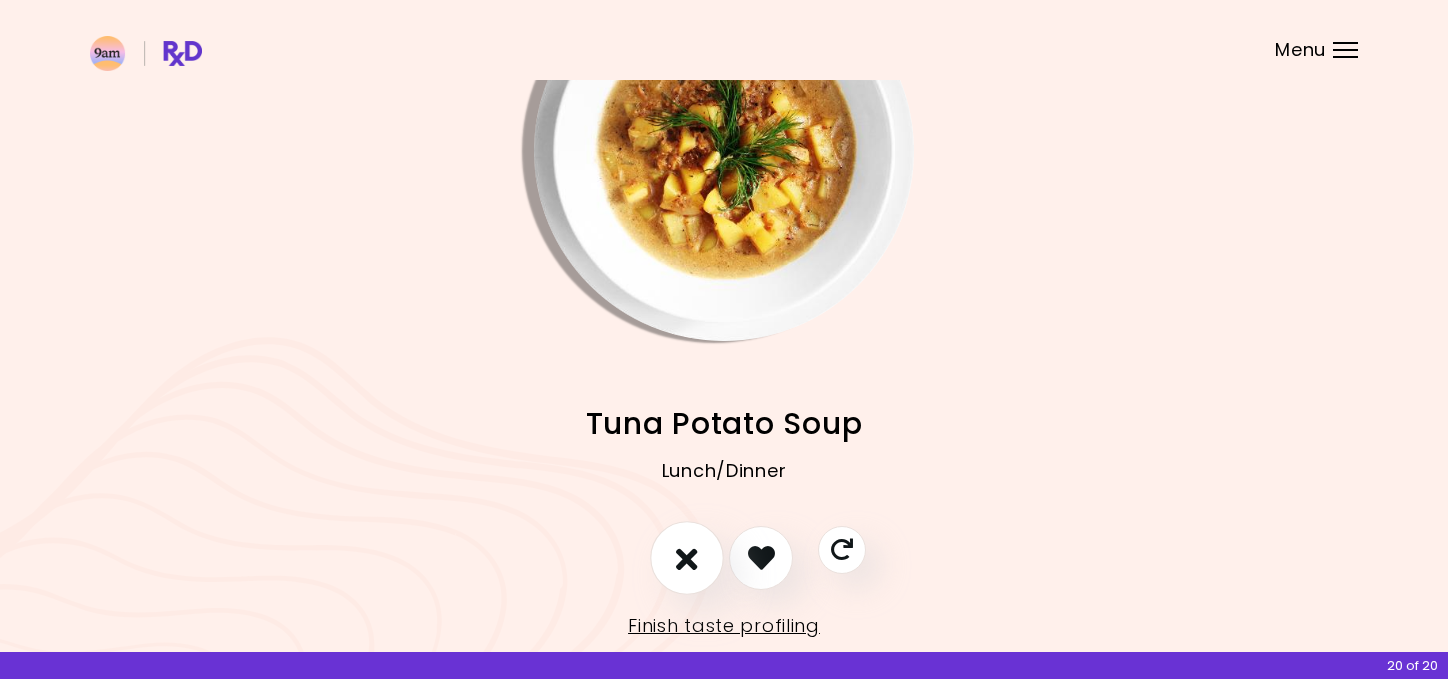 click at bounding box center (687, 557) 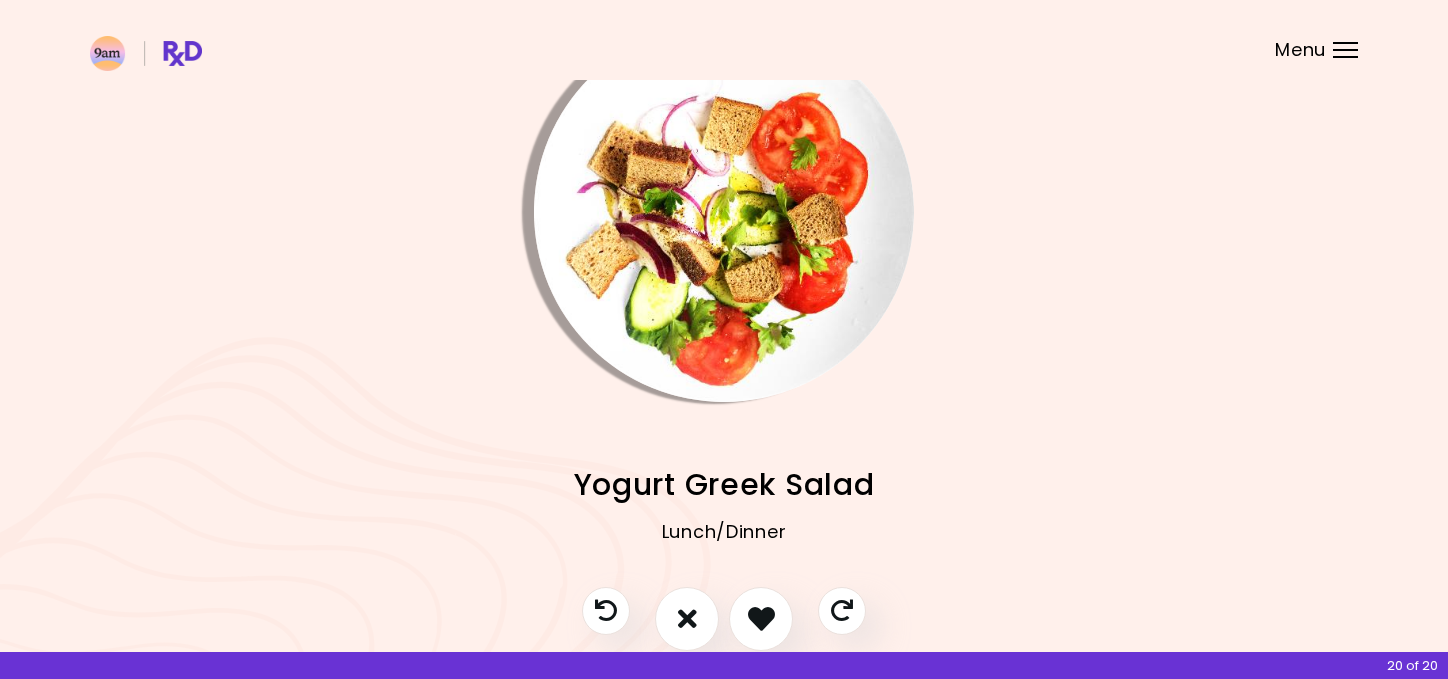 scroll, scrollTop: 61, scrollLeft: 0, axis: vertical 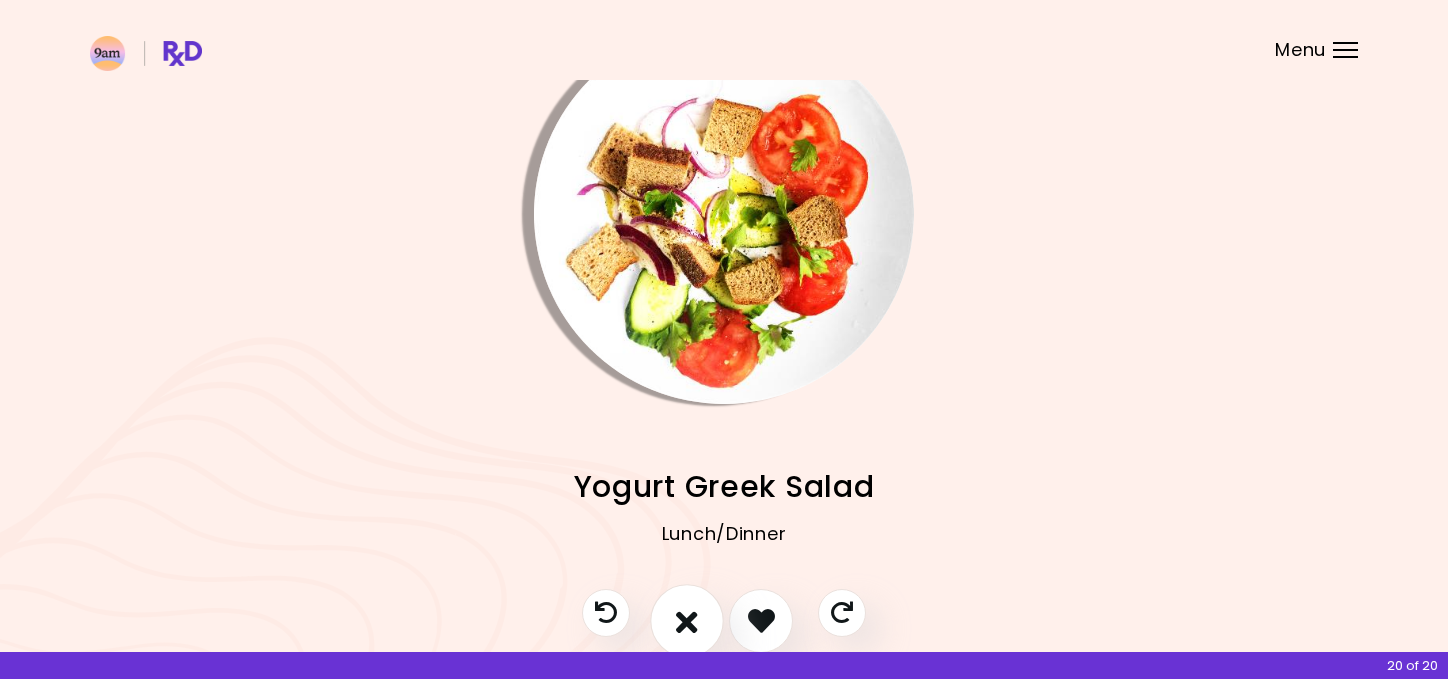 click at bounding box center (687, 620) 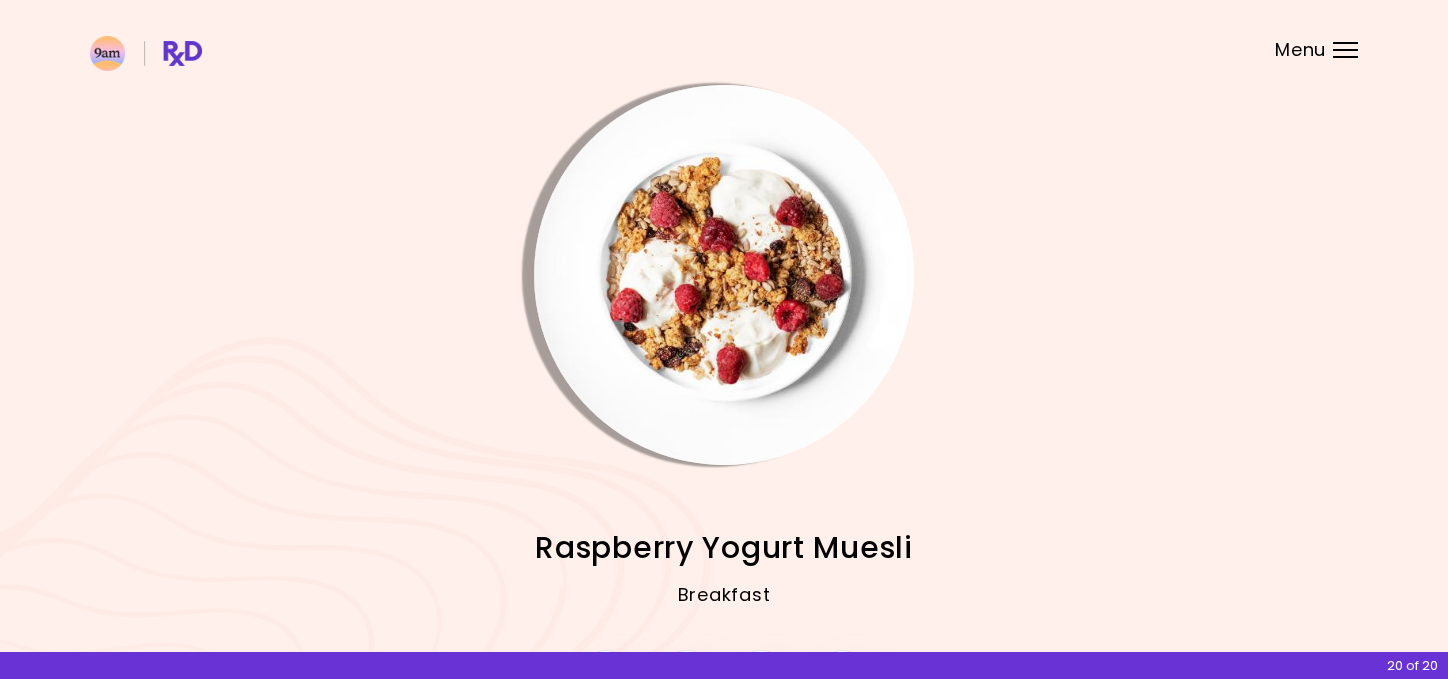 scroll, scrollTop: 0, scrollLeft: 0, axis: both 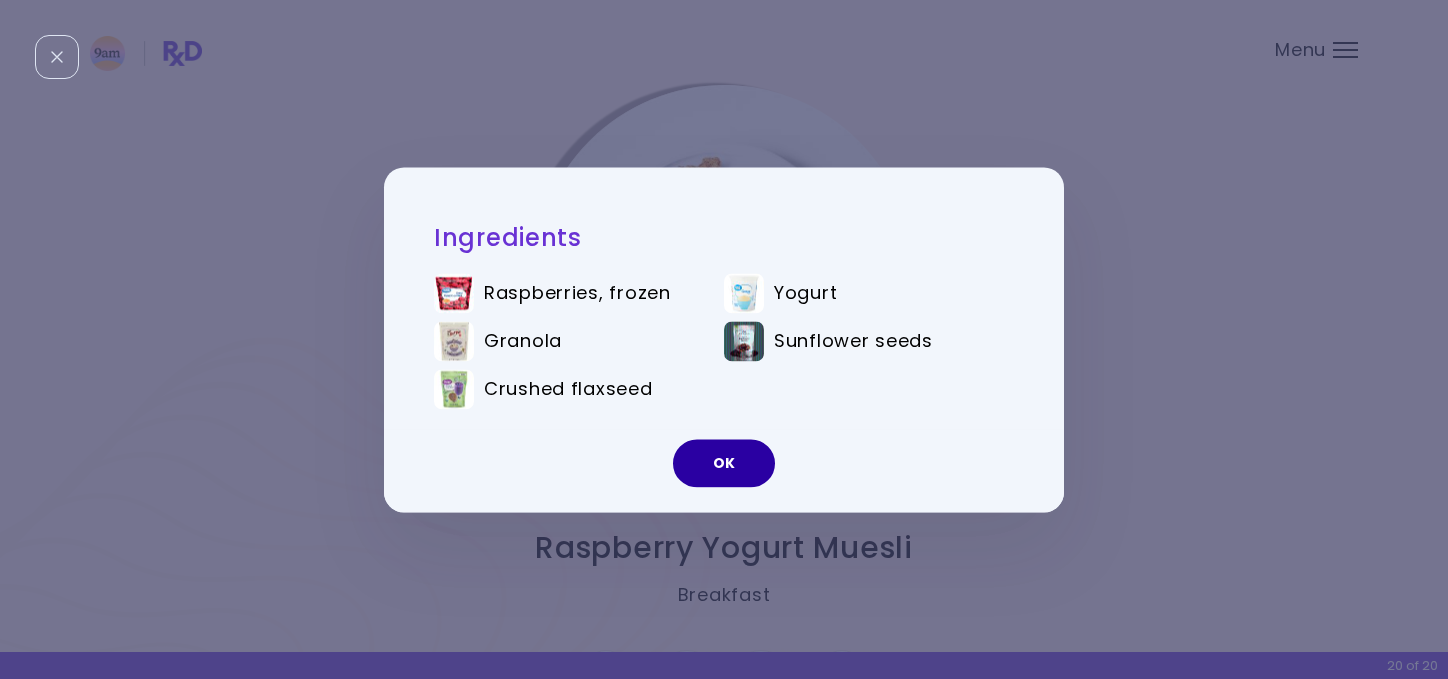click on "OK" at bounding box center (724, 463) 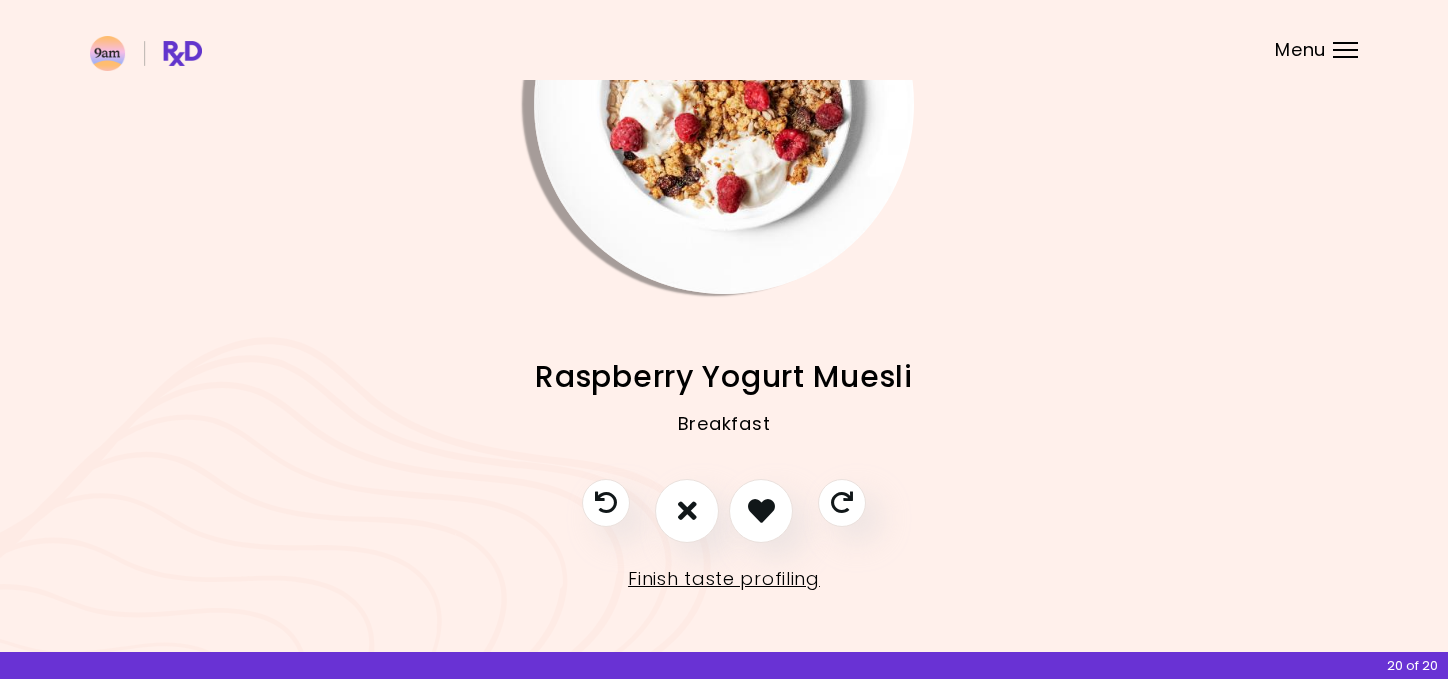 scroll, scrollTop: 170, scrollLeft: 0, axis: vertical 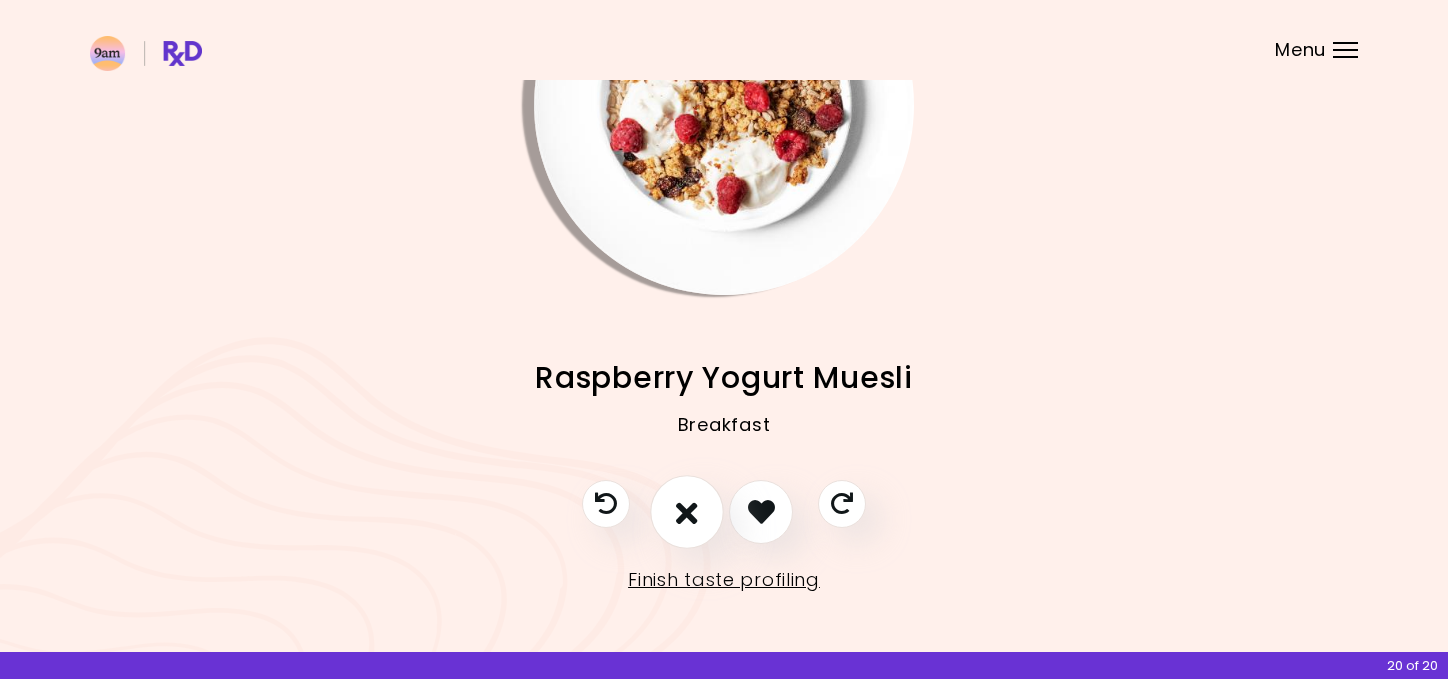 click at bounding box center (687, 511) 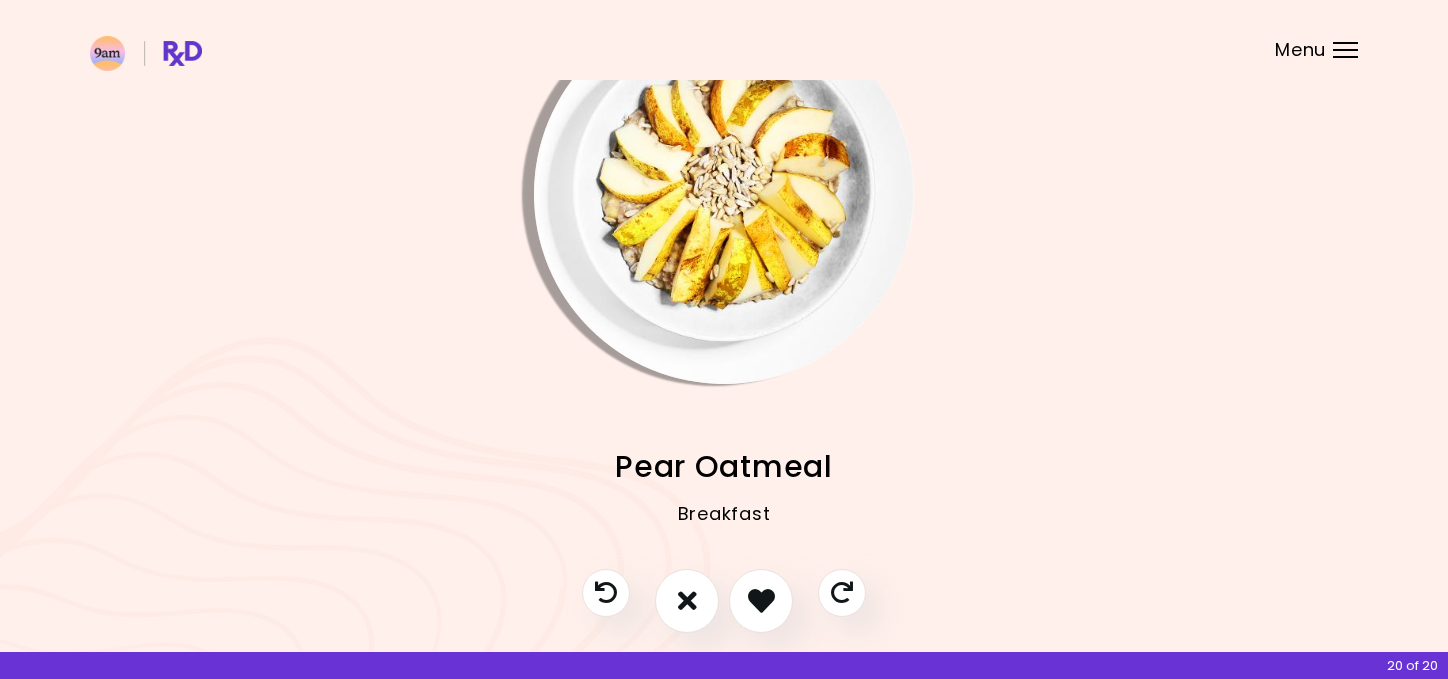 scroll, scrollTop: 97, scrollLeft: 0, axis: vertical 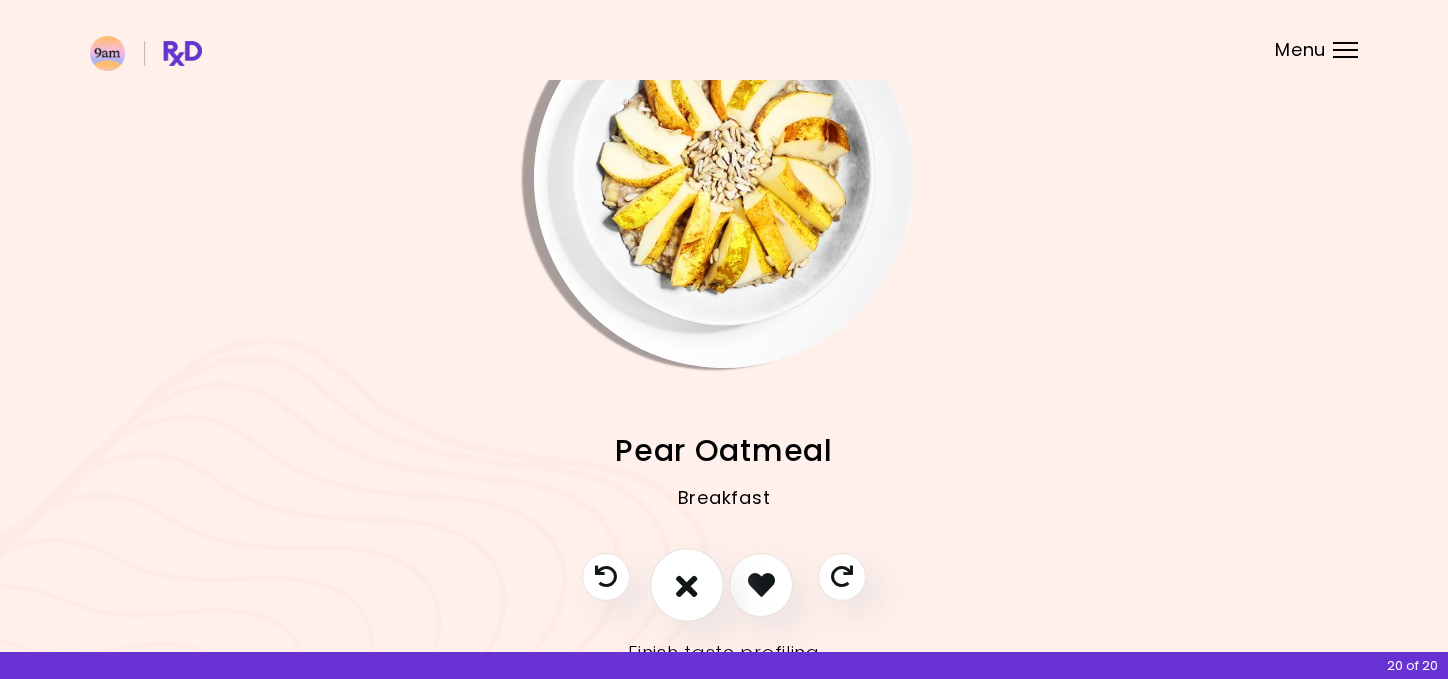 click at bounding box center [687, 584] 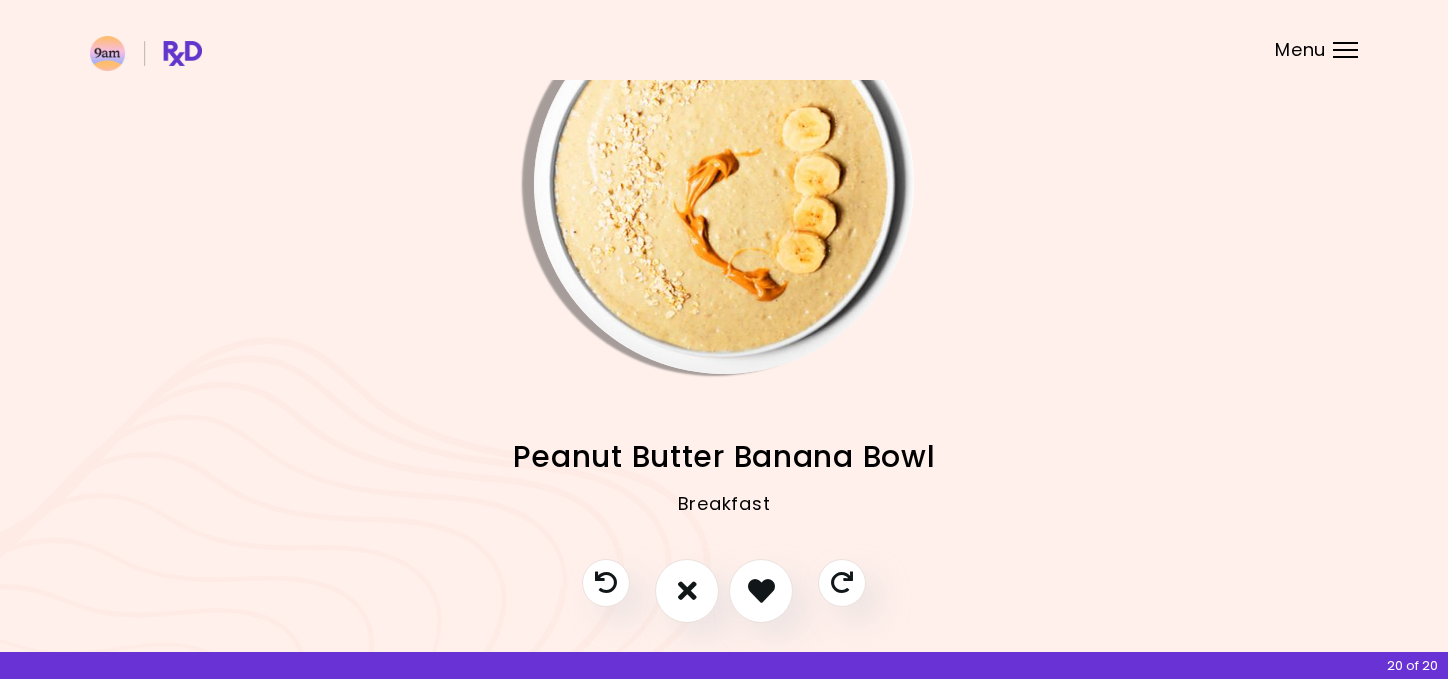 scroll, scrollTop: 67, scrollLeft: 0, axis: vertical 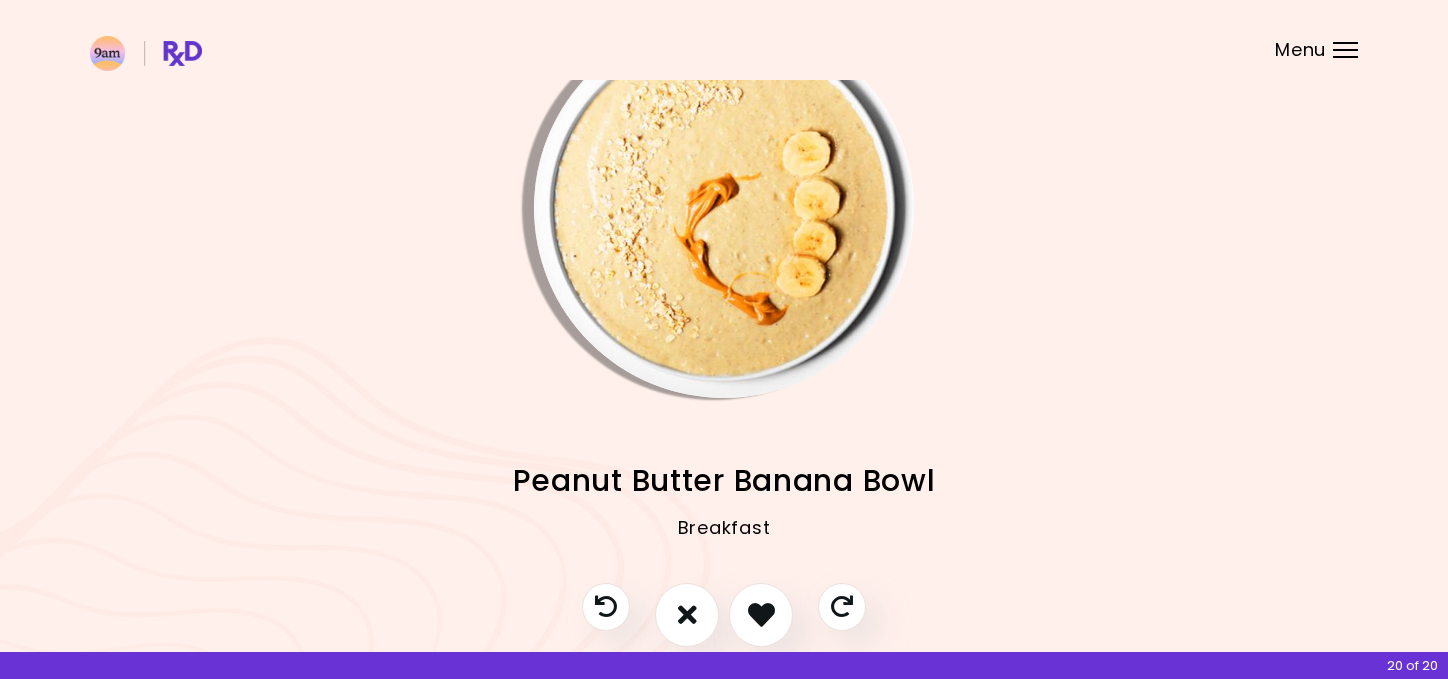 click at bounding box center (724, 208) 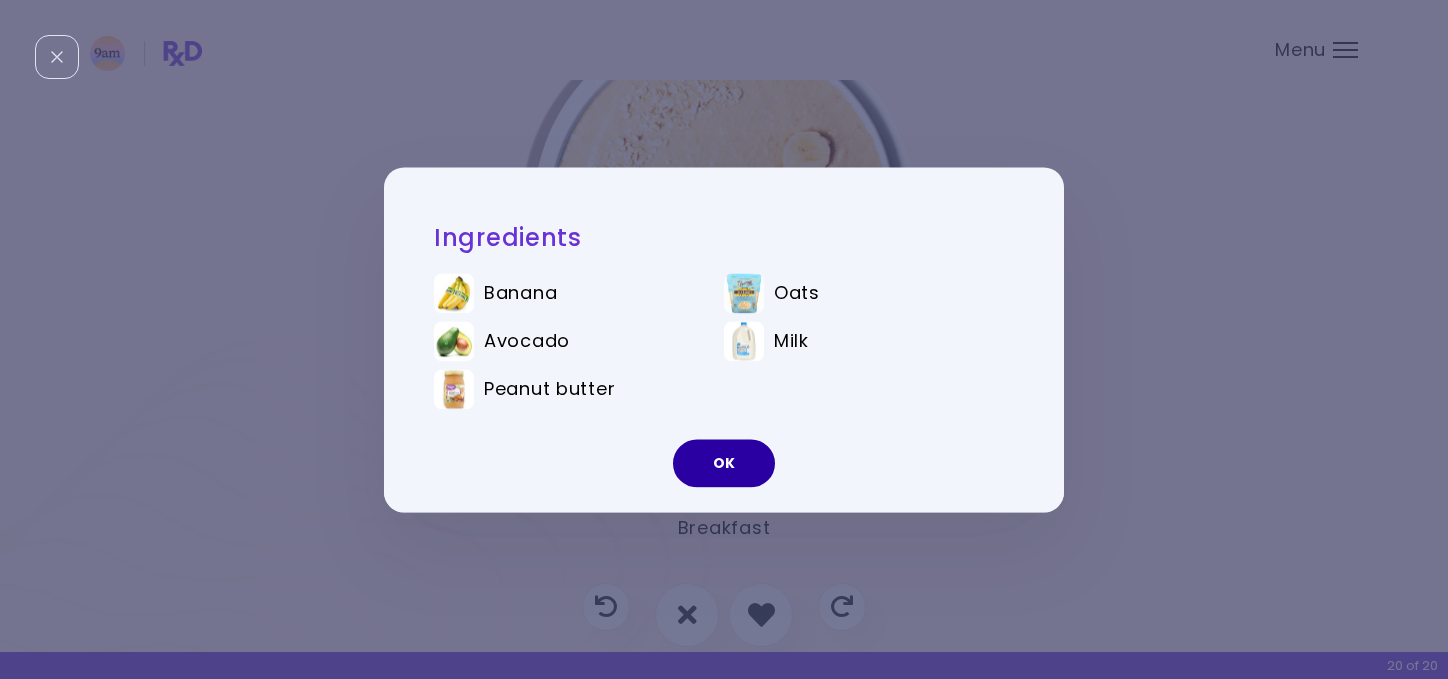 click on "OK" at bounding box center (724, 463) 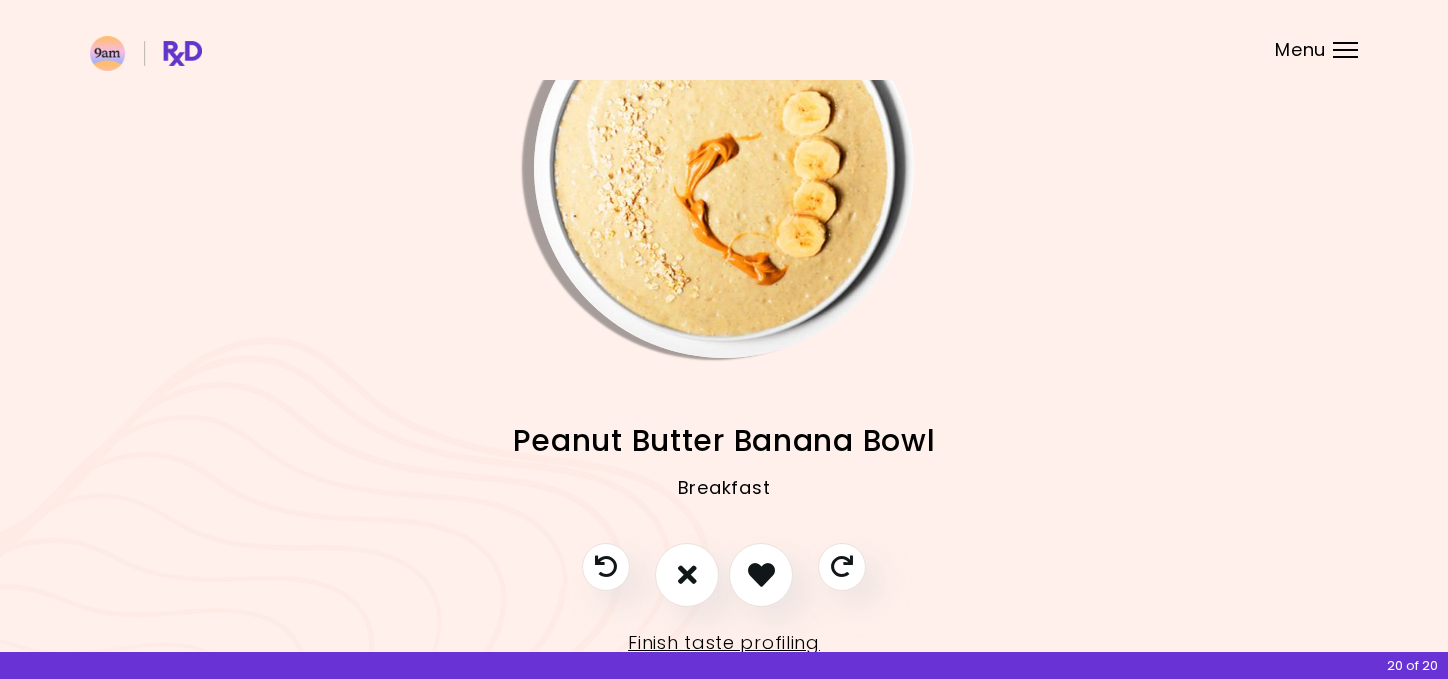 scroll, scrollTop: 122, scrollLeft: 0, axis: vertical 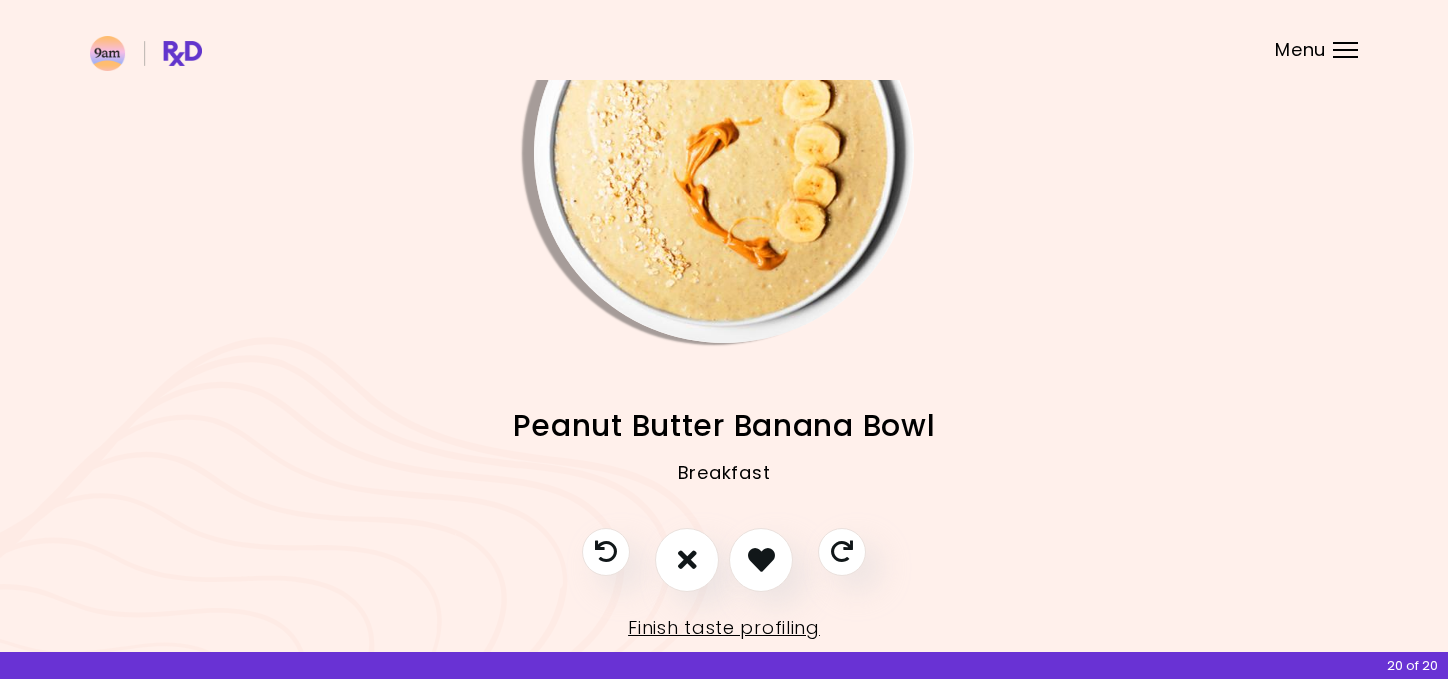 click at bounding box center [724, 40] 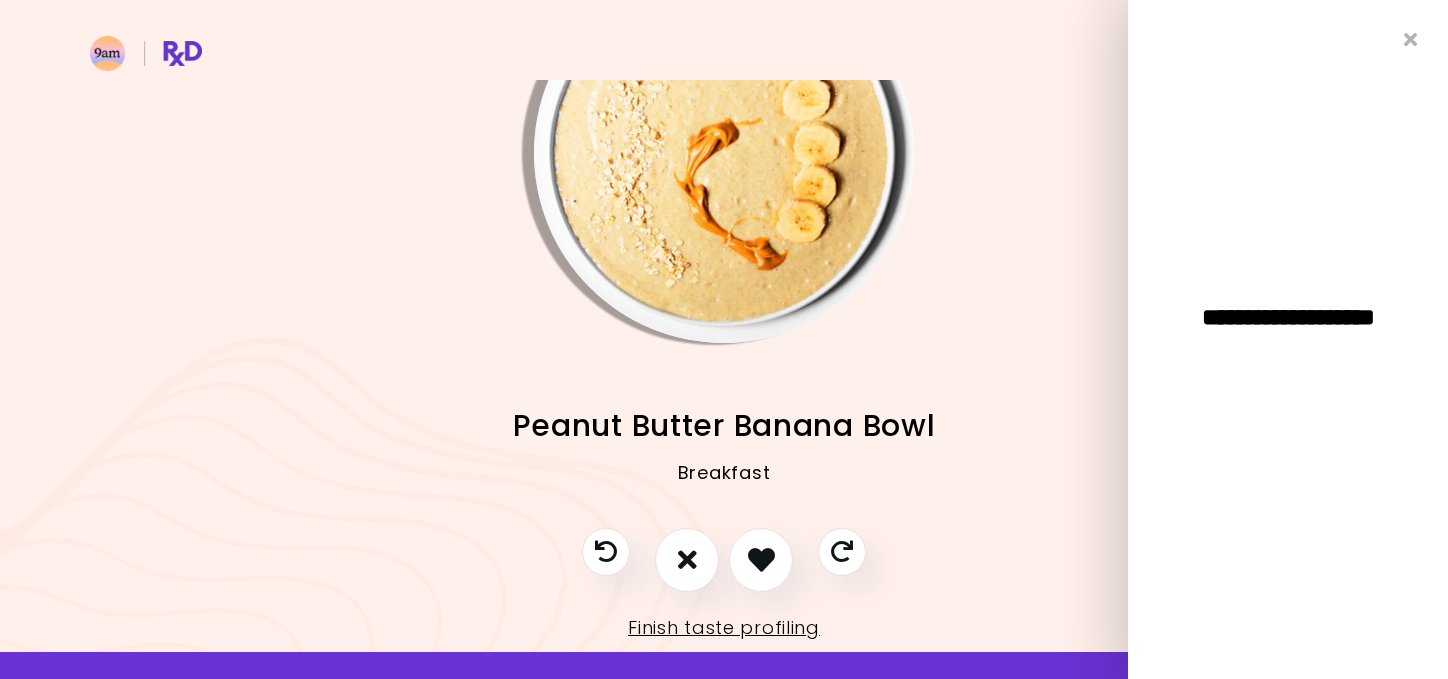 click at bounding box center [1184, 153] 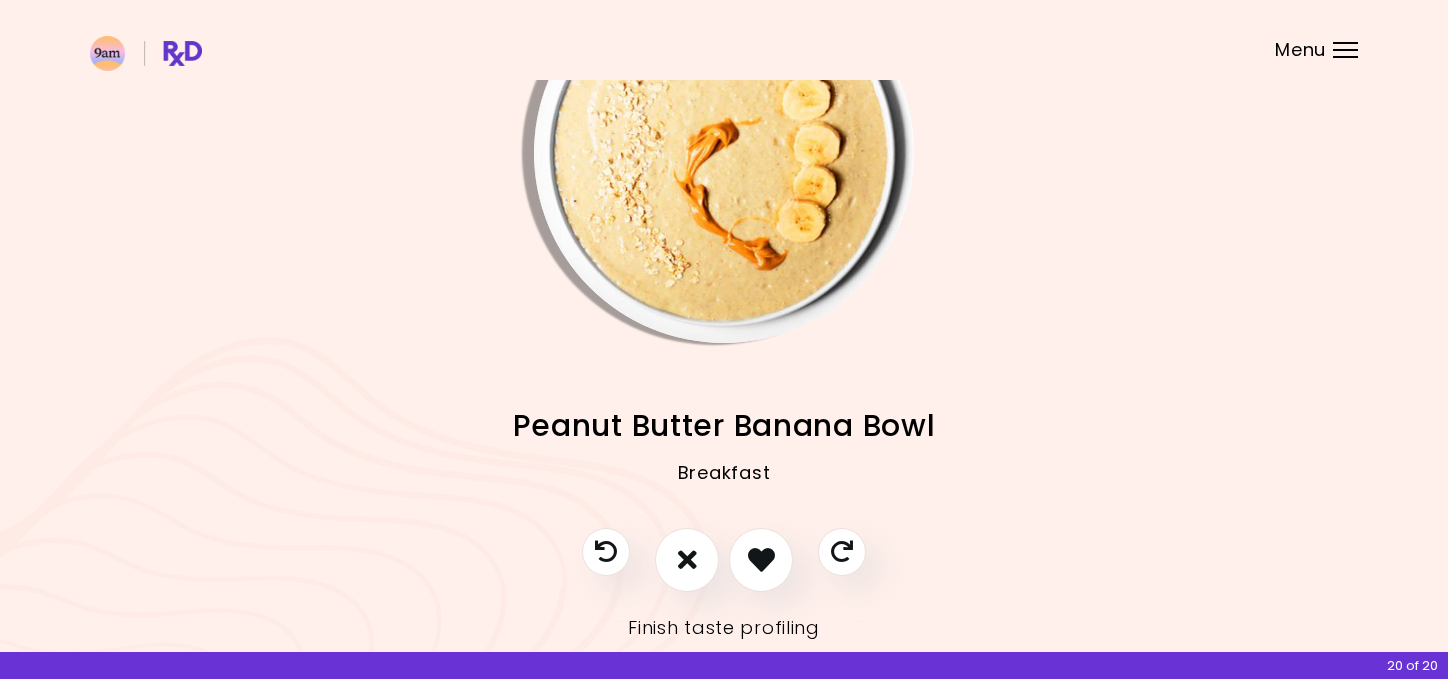 click on "Finish taste profiling" at bounding box center (724, 628) 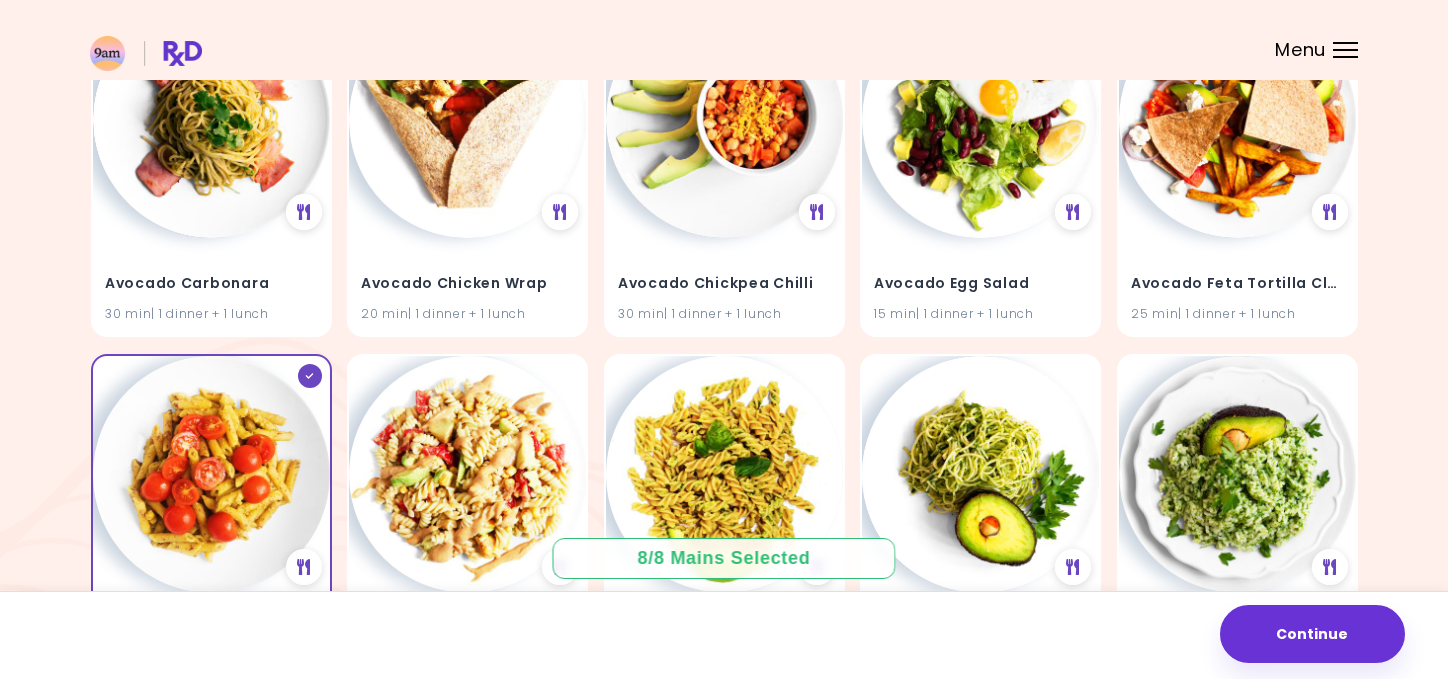 scroll, scrollTop: 1001, scrollLeft: 0, axis: vertical 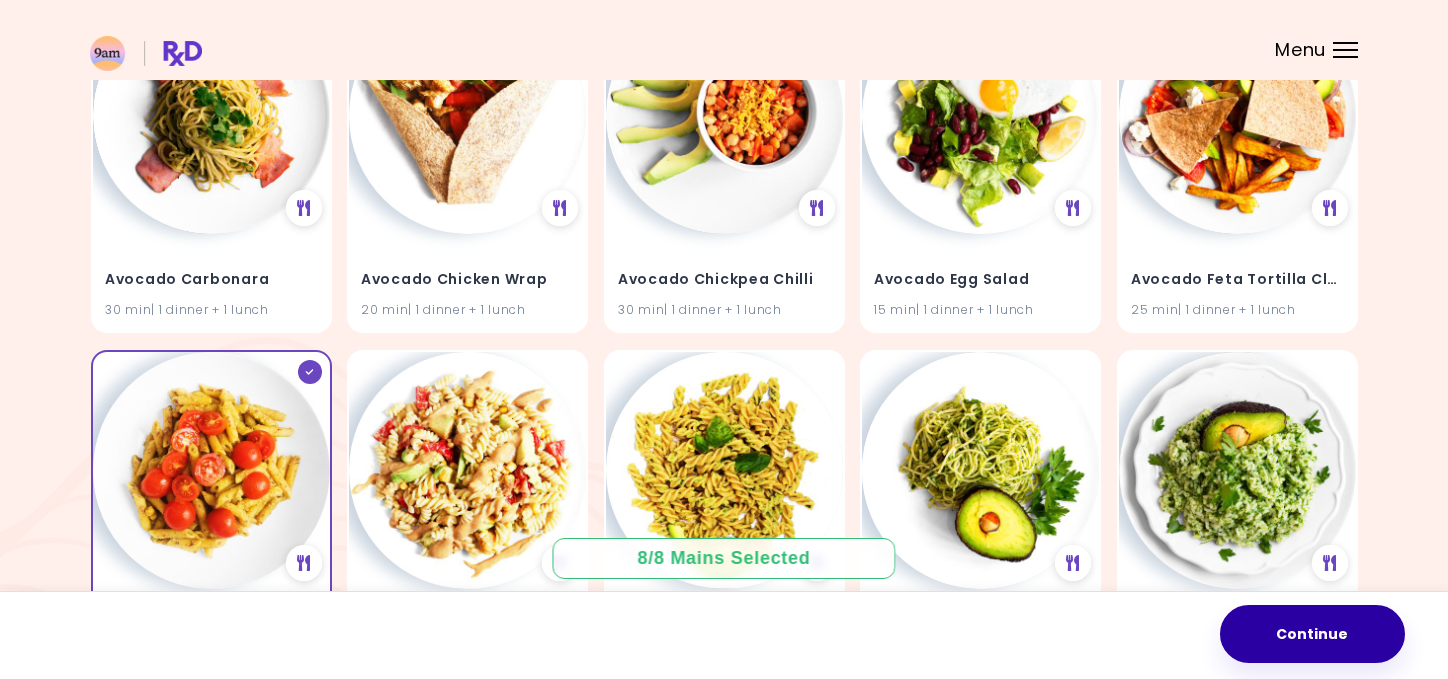 click on "Continue" at bounding box center (1312, 634) 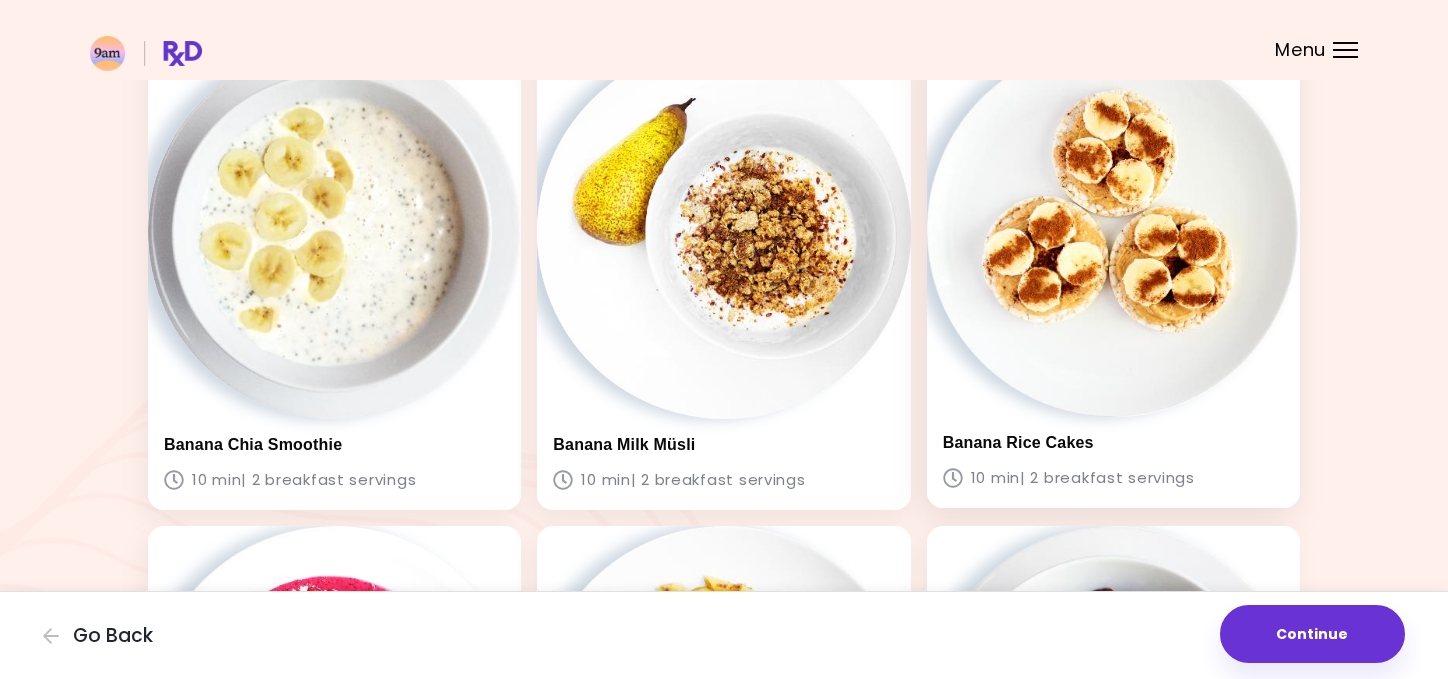 scroll, scrollTop: 132, scrollLeft: 0, axis: vertical 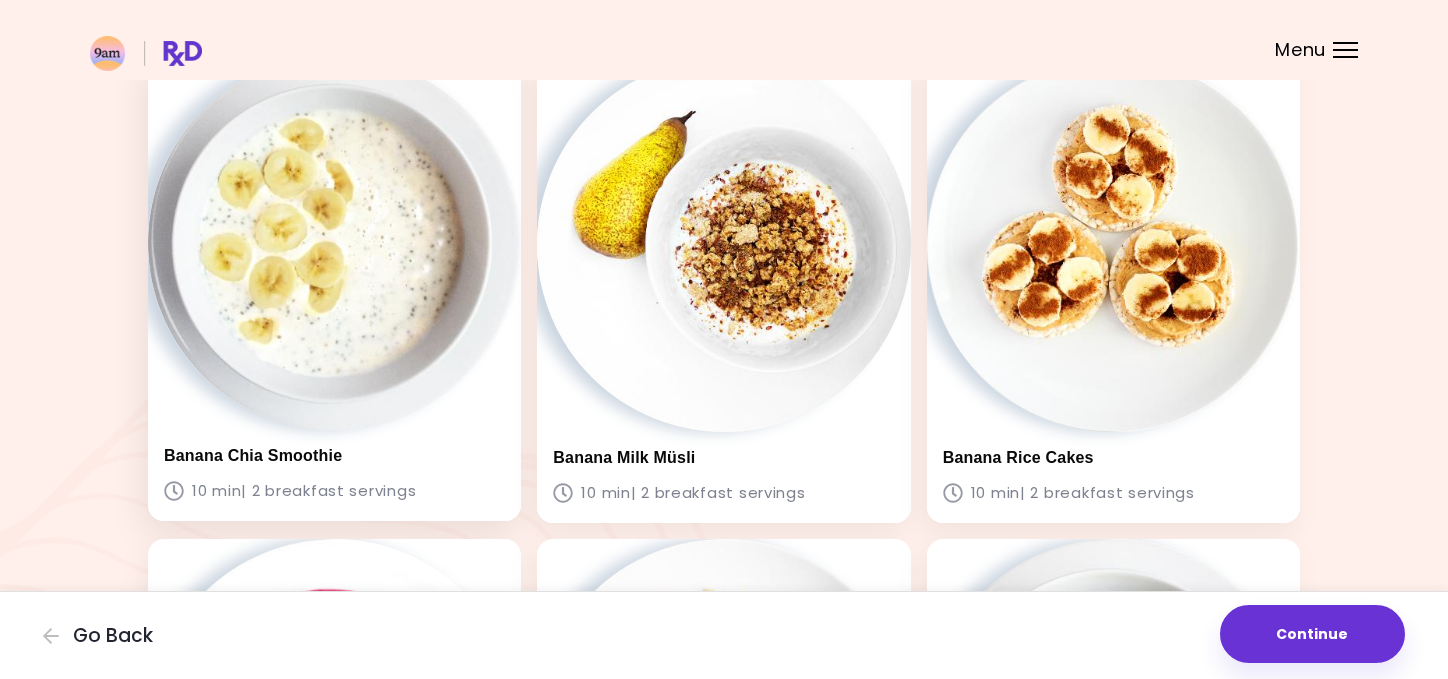 click at bounding box center (334, 242) 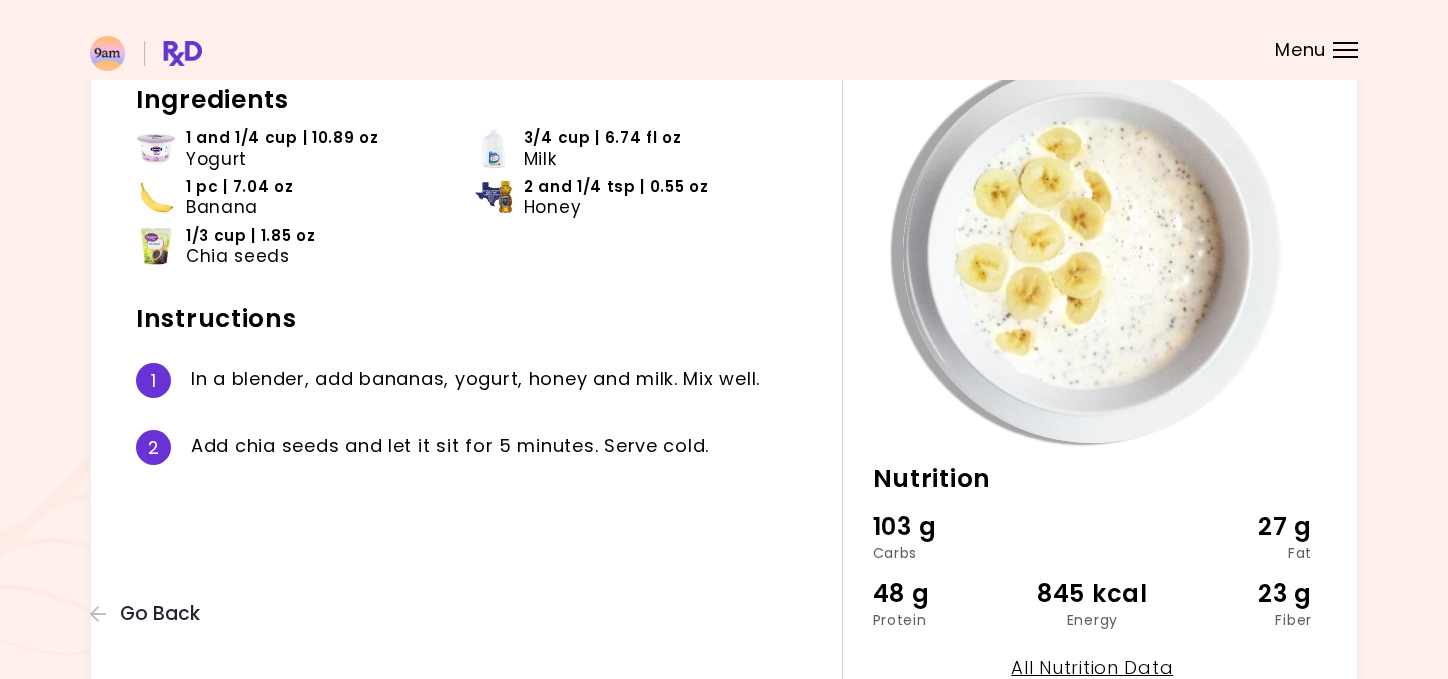 scroll, scrollTop: 145, scrollLeft: 0, axis: vertical 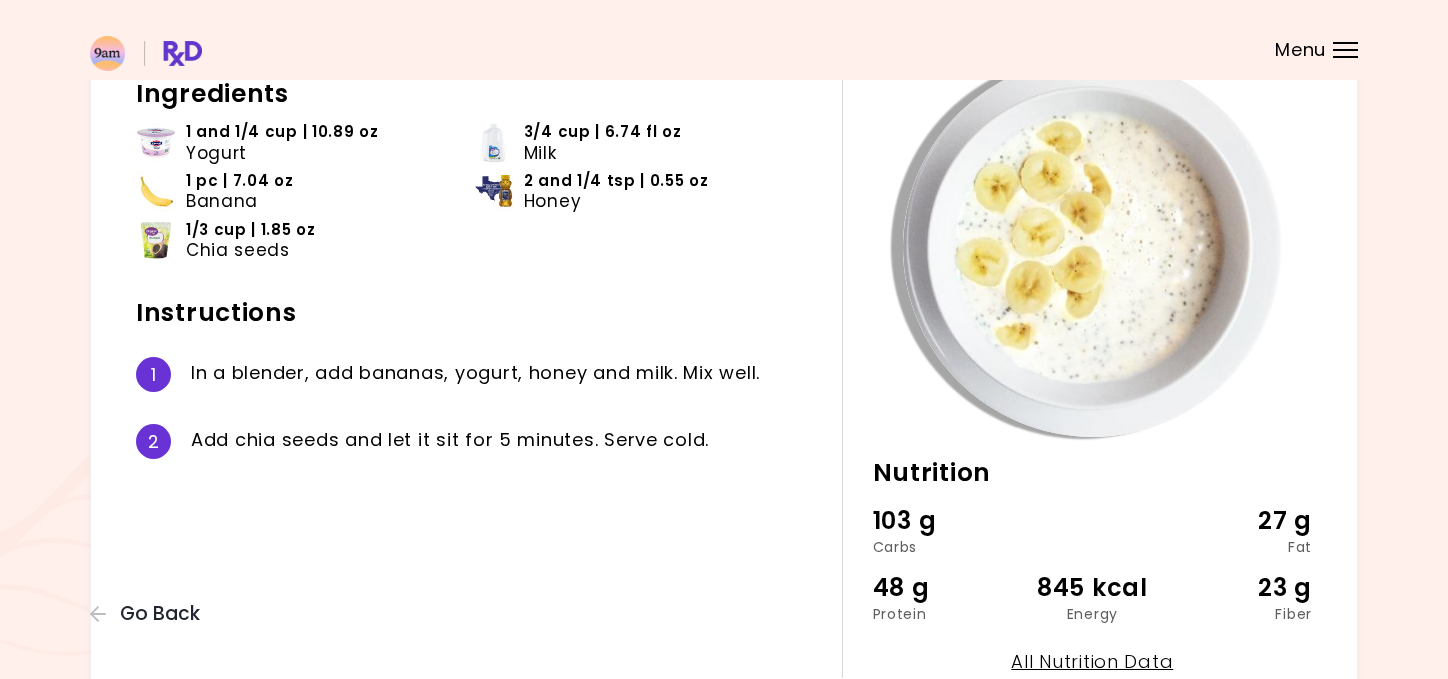 click on "Milk" at bounding box center [540, 153] 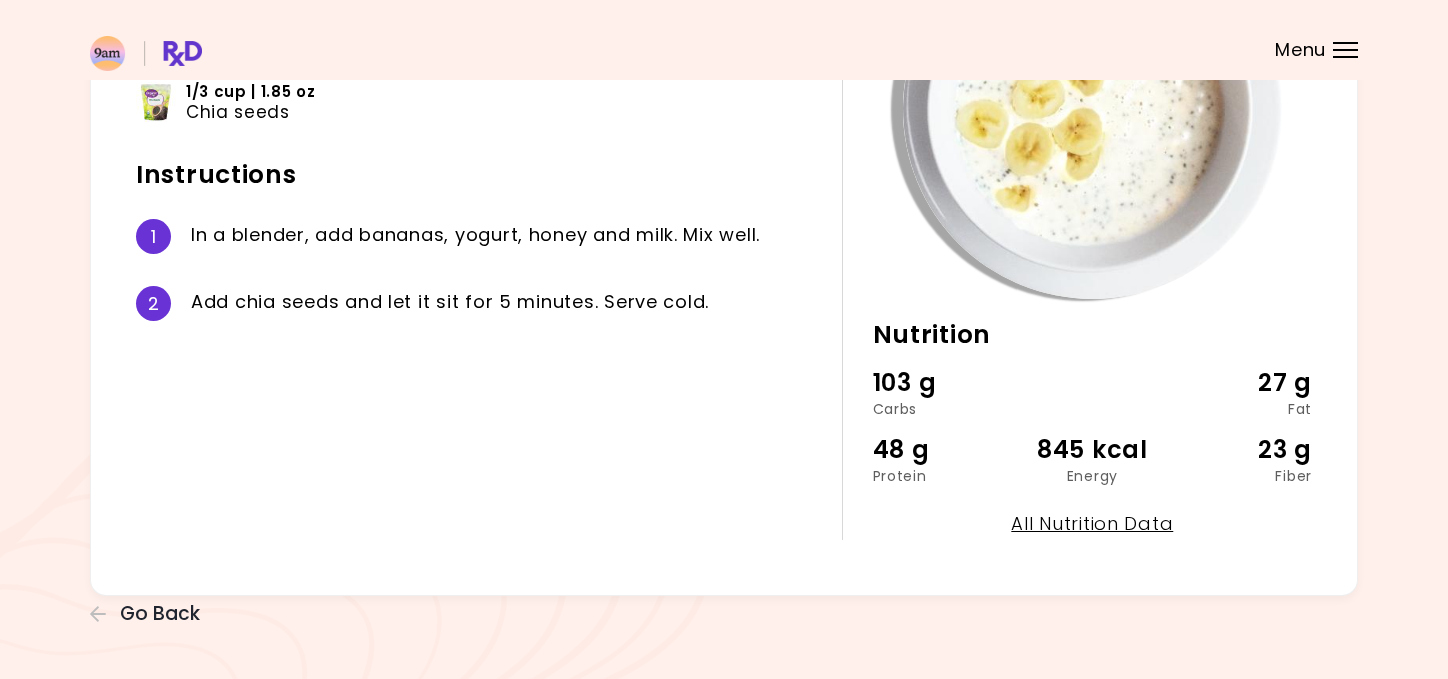 scroll, scrollTop: 282, scrollLeft: 0, axis: vertical 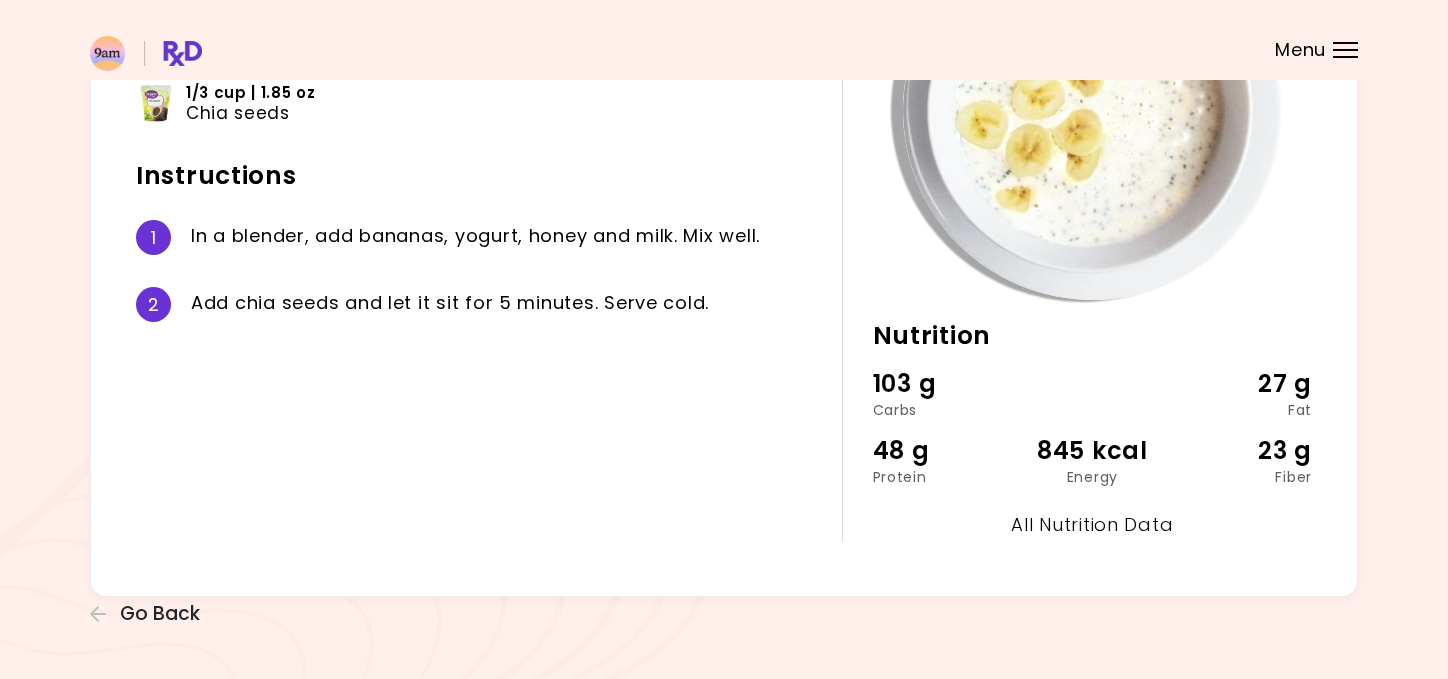 click on "All Nutrition Data" at bounding box center [1092, 524] 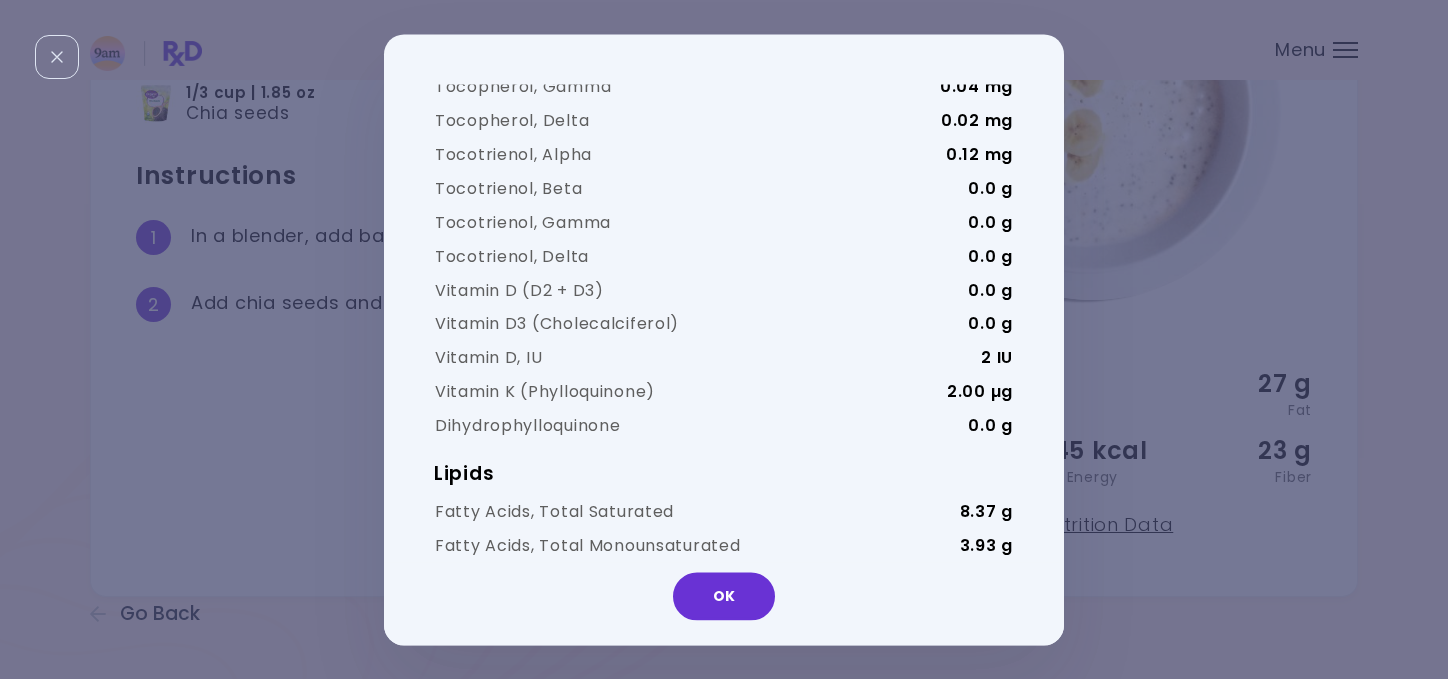 scroll, scrollTop: 2147, scrollLeft: 0, axis: vertical 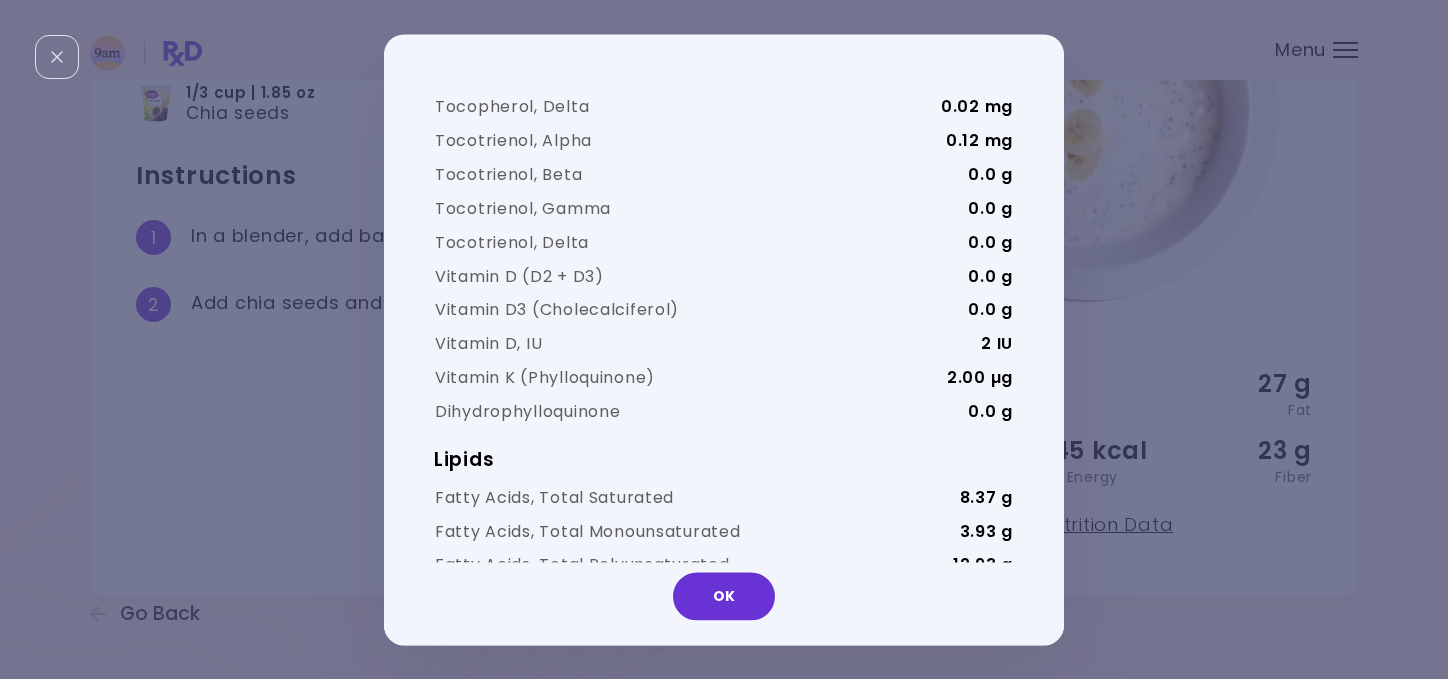 click on "OK" at bounding box center [724, 603] 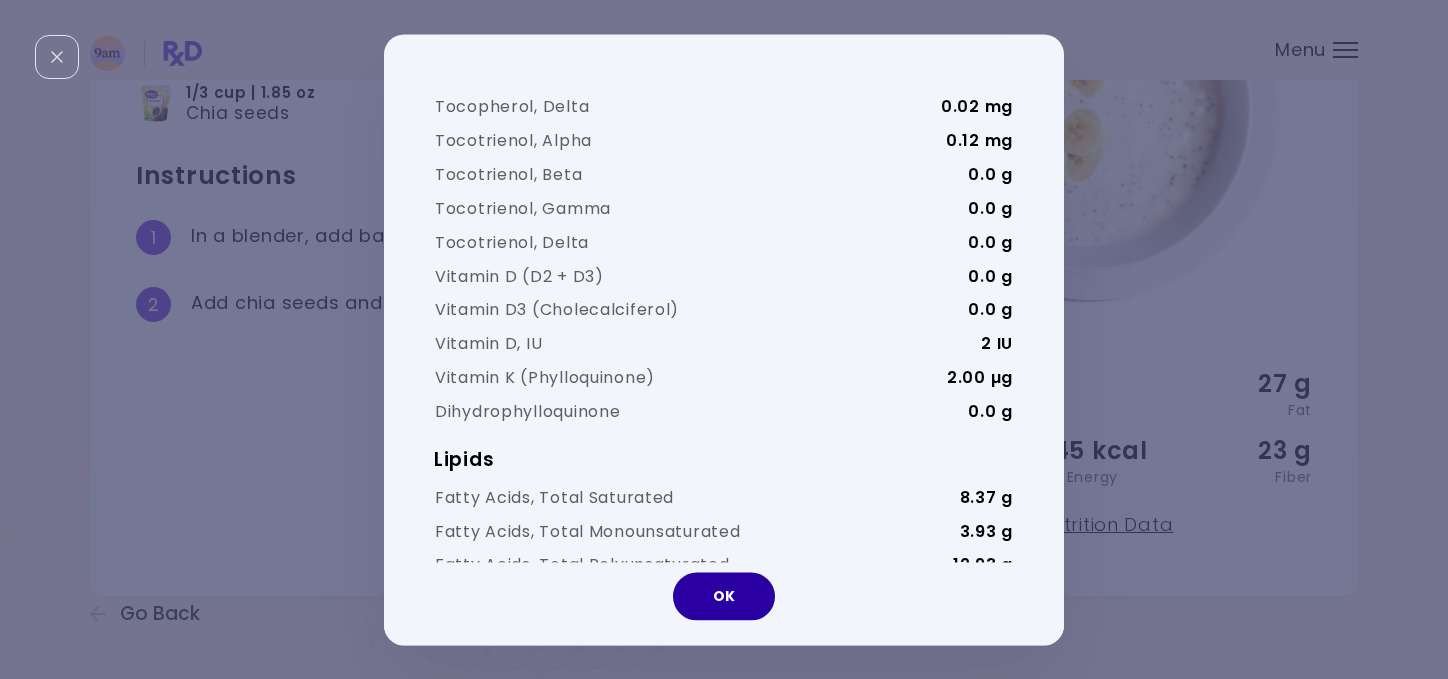 click on "OK" at bounding box center (724, 596) 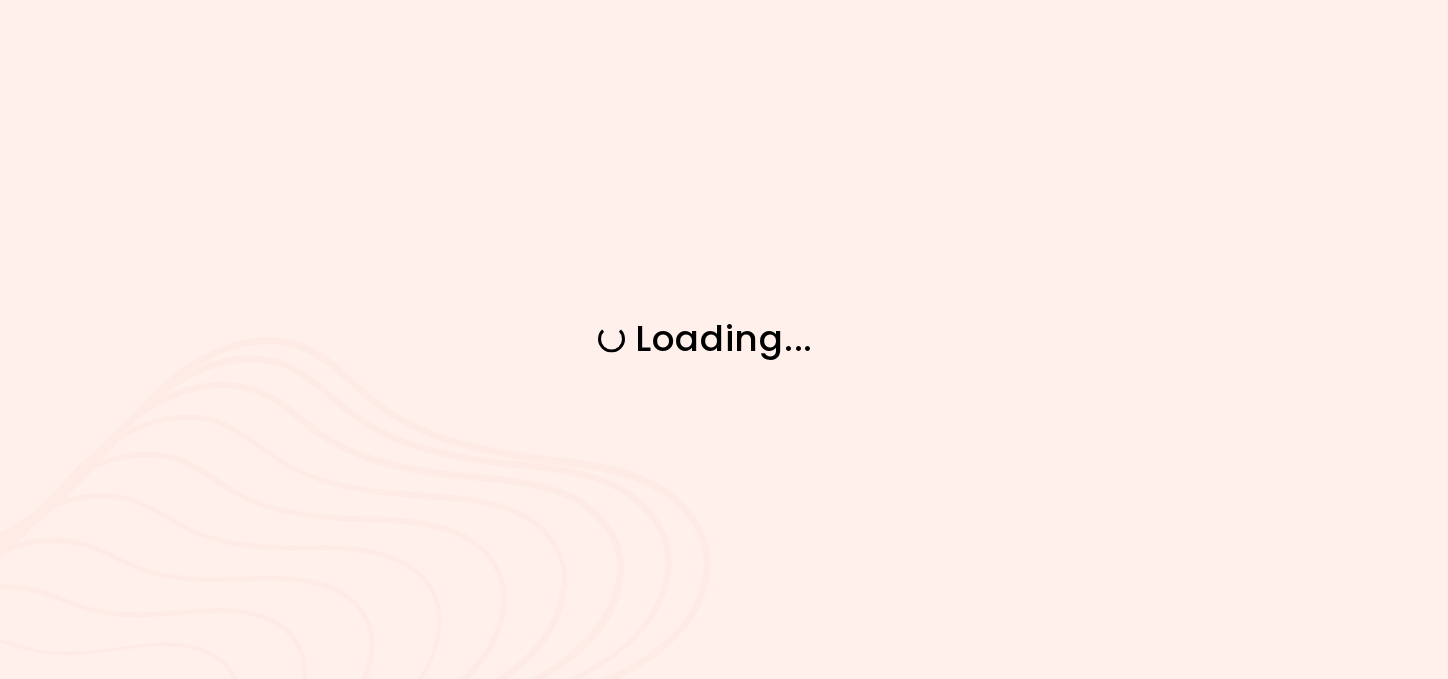 scroll, scrollTop: 0, scrollLeft: 0, axis: both 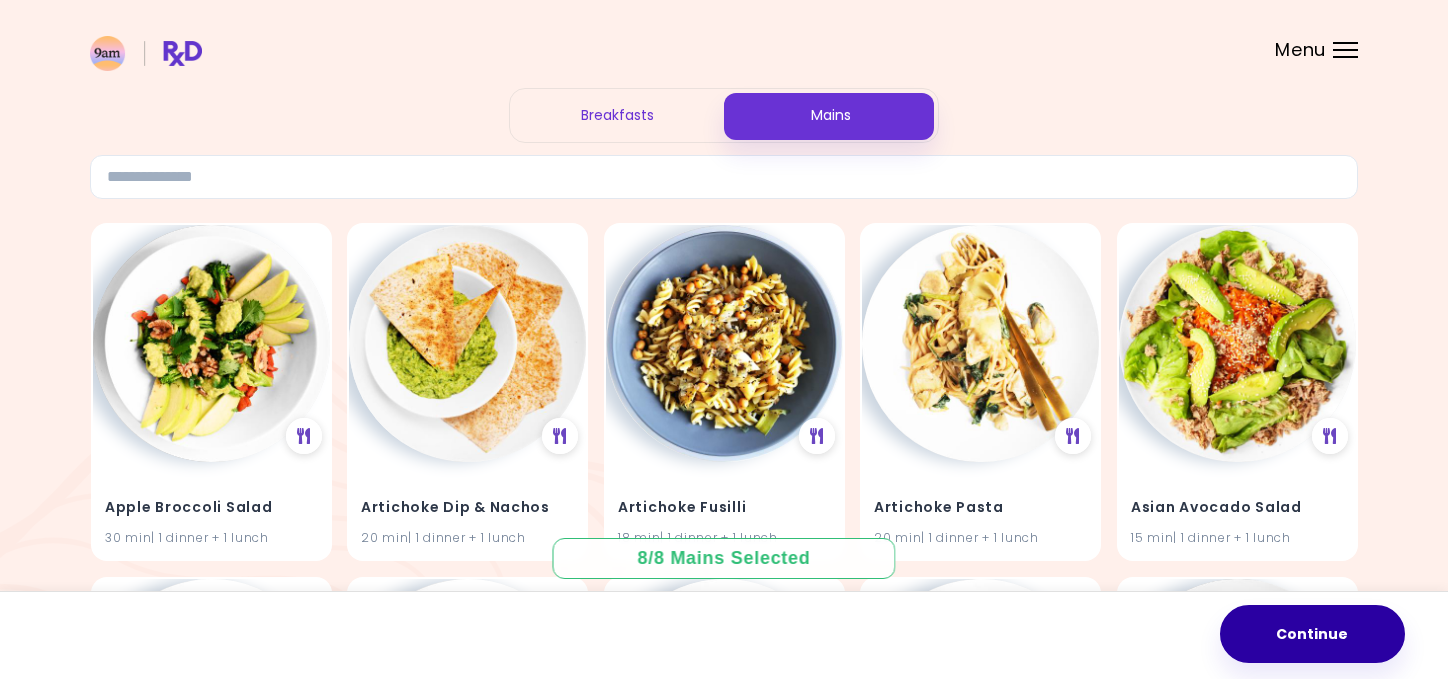 click on "Continue" at bounding box center [1312, 634] 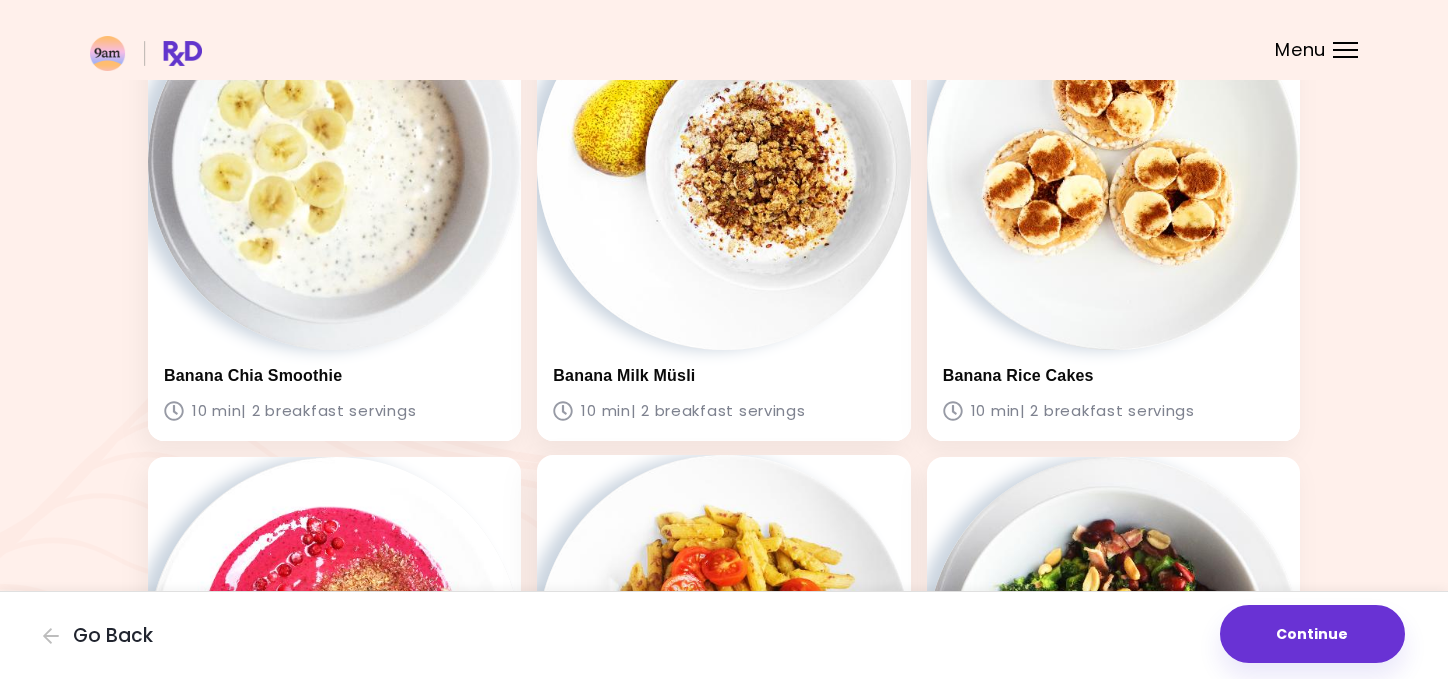 scroll, scrollTop: 209, scrollLeft: 0, axis: vertical 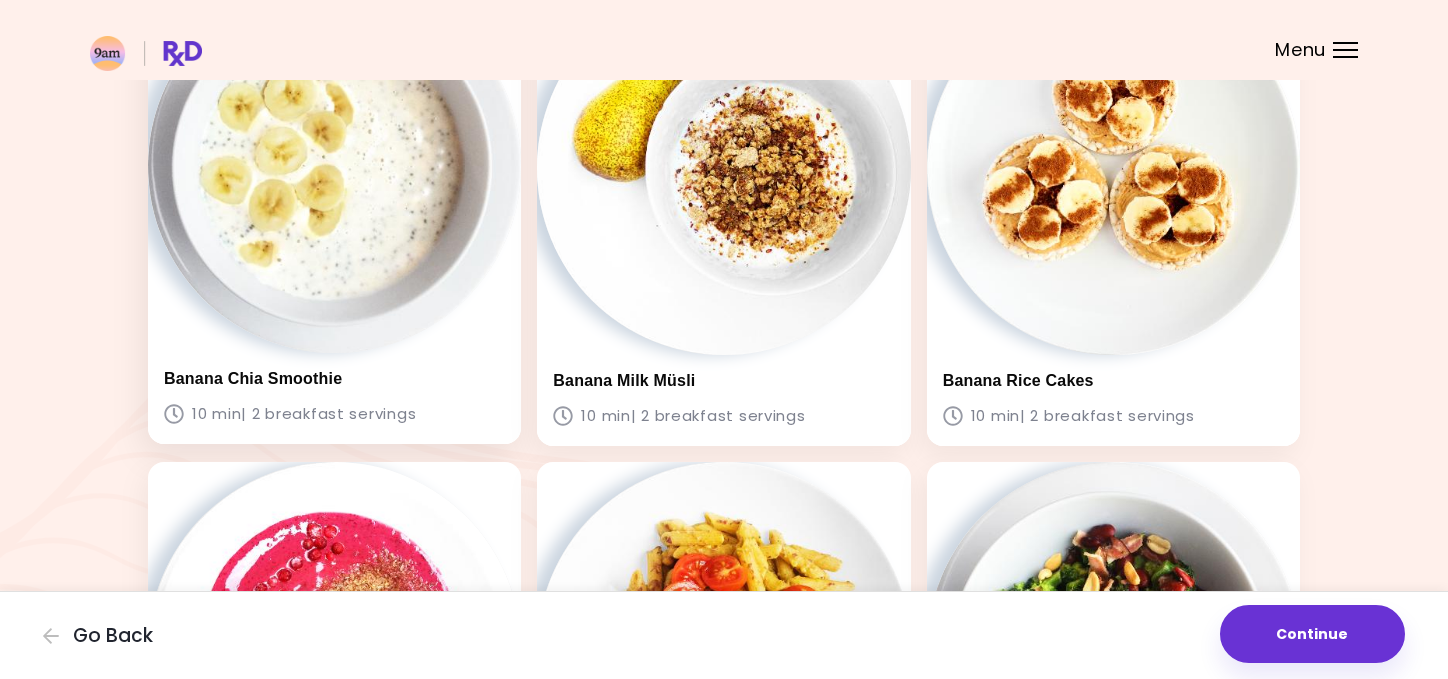 click at bounding box center [334, 165] 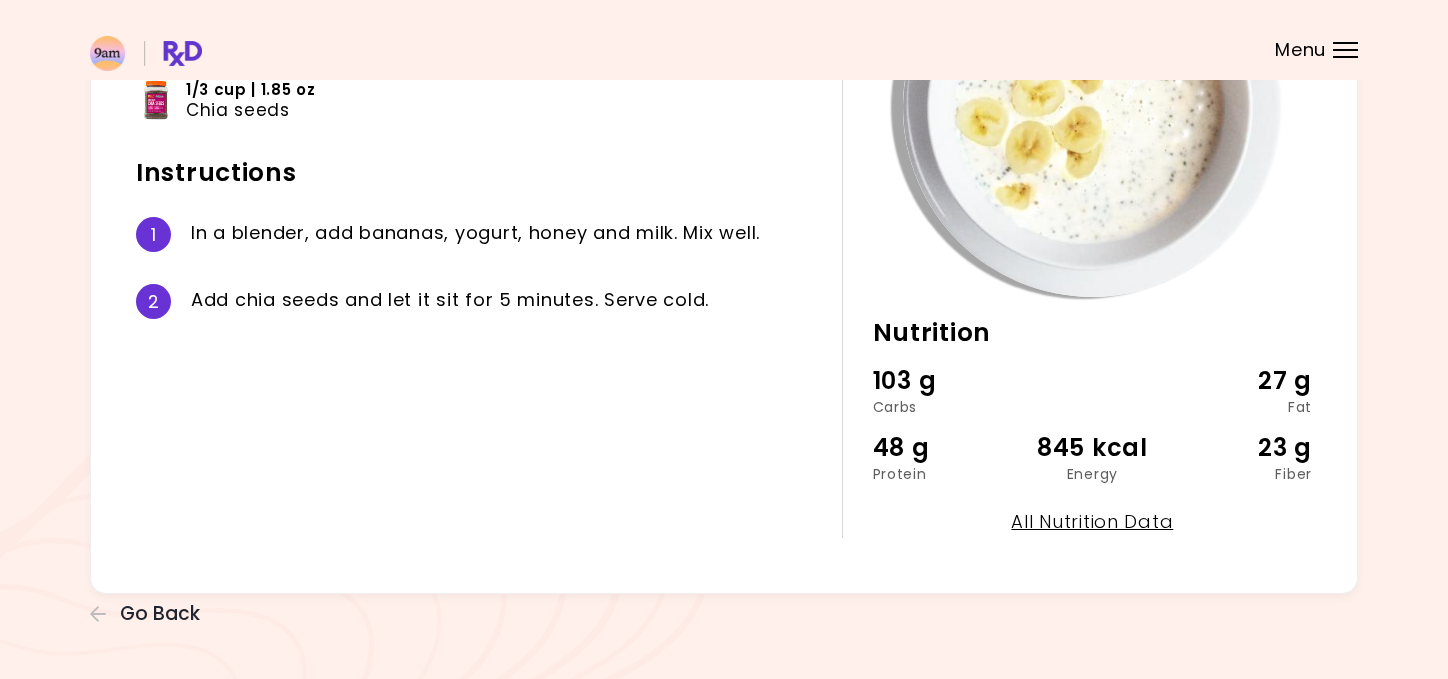 scroll, scrollTop: 282, scrollLeft: 0, axis: vertical 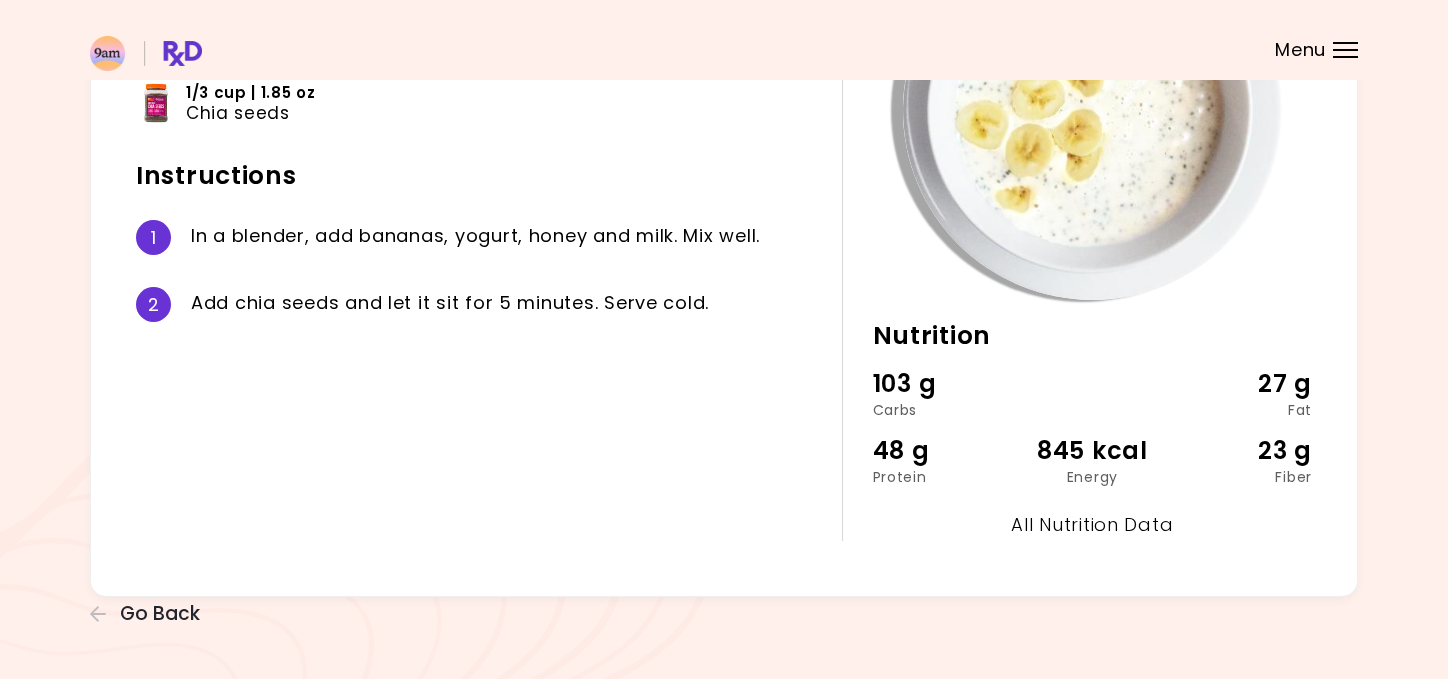 click on "All Nutrition Data" at bounding box center (1092, 524) 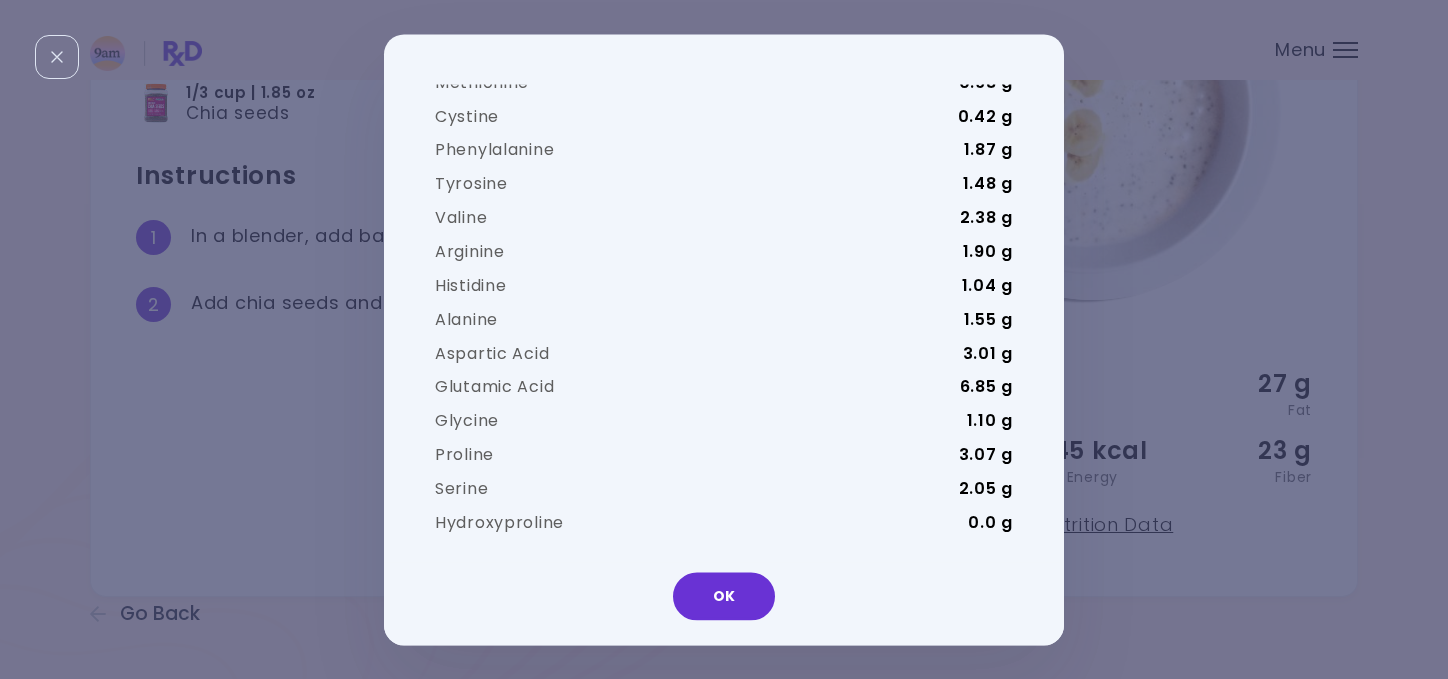 scroll, scrollTop: 4746, scrollLeft: 0, axis: vertical 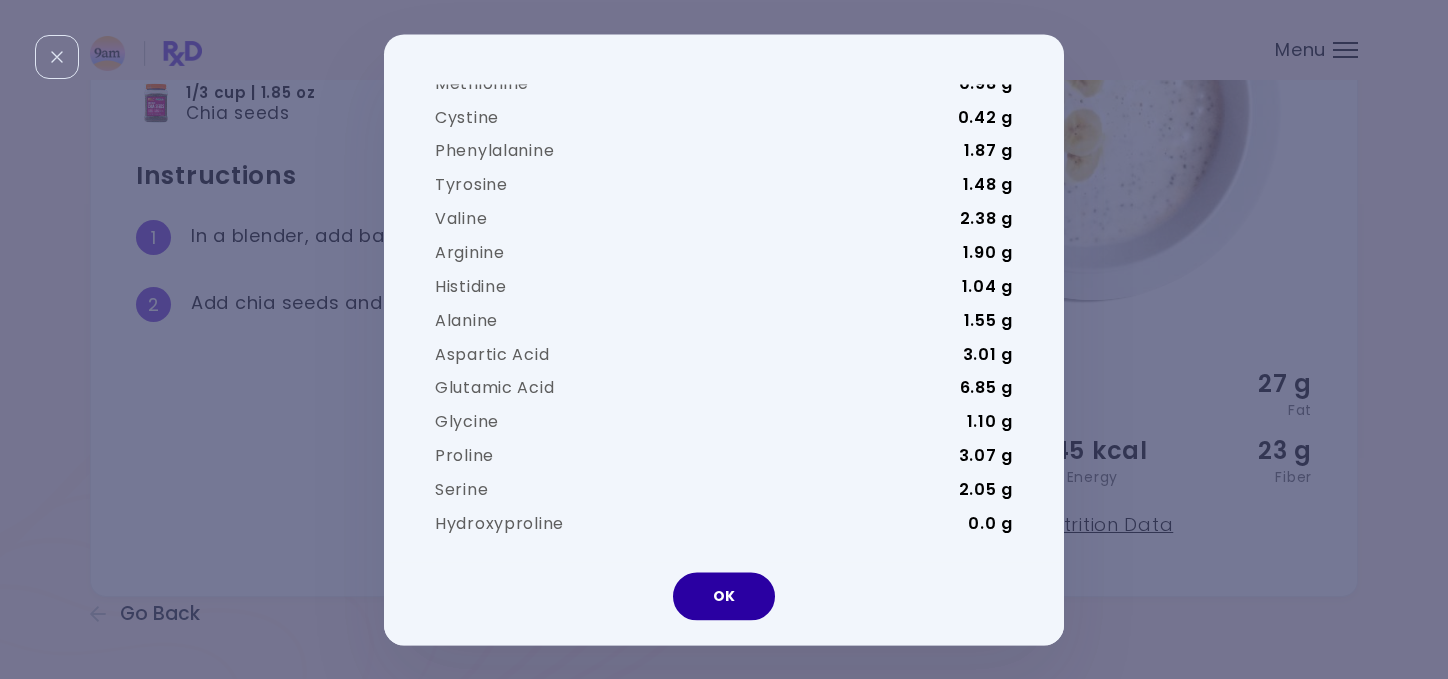 click on "OK" at bounding box center (724, 596) 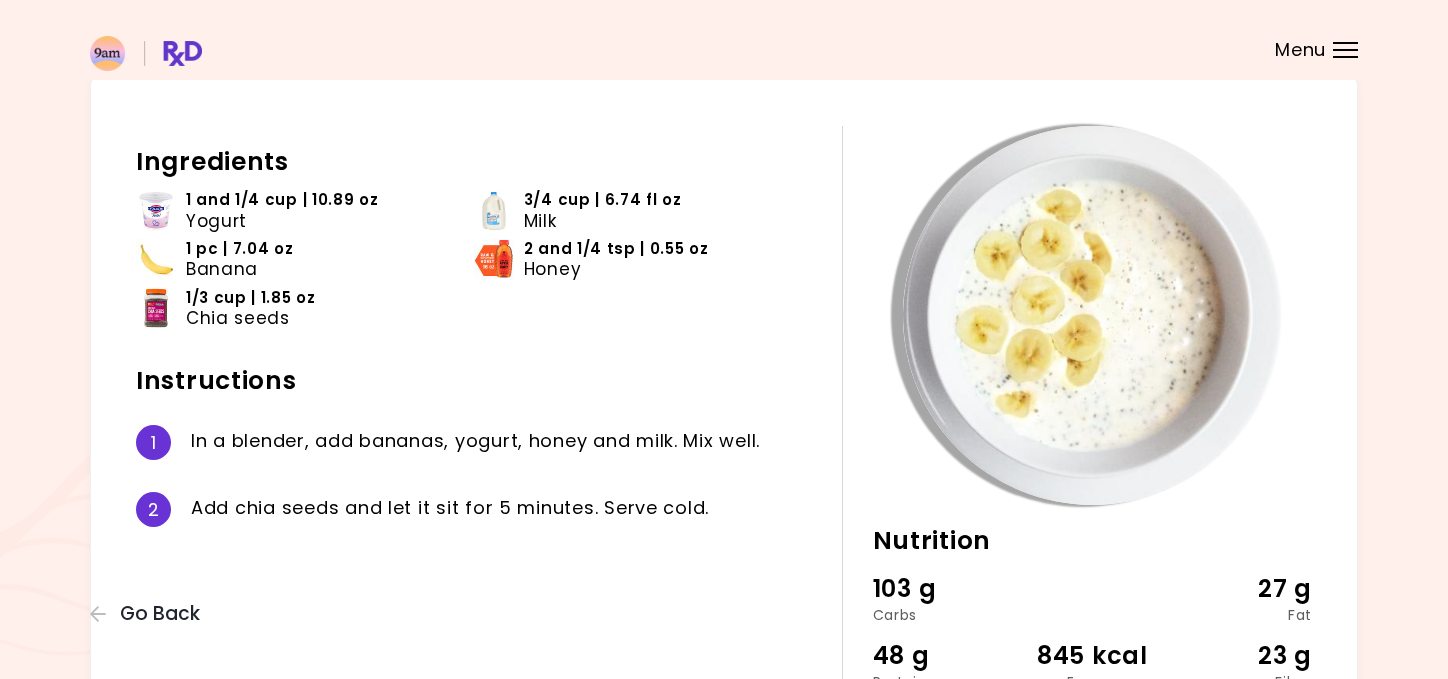 scroll, scrollTop: 75, scrollLeft: 0, axis: vertical 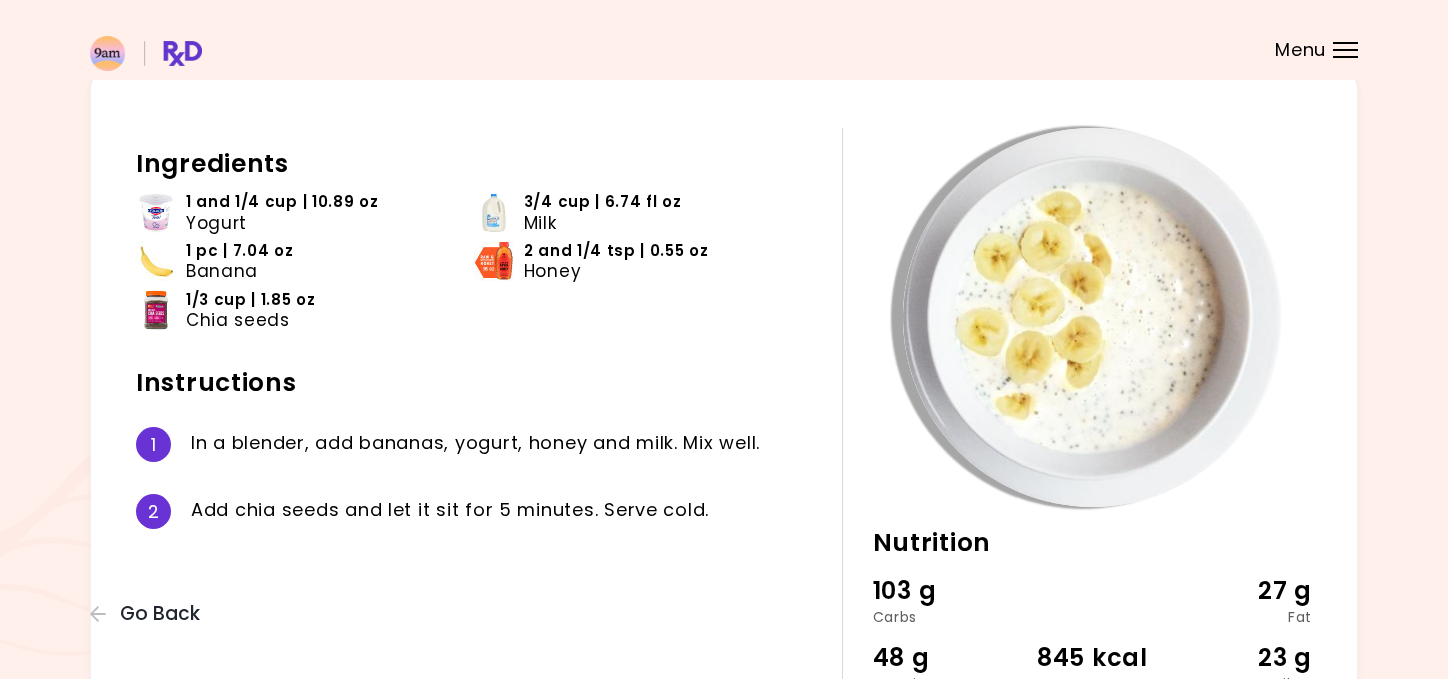 click at bounding box center (724, 40) 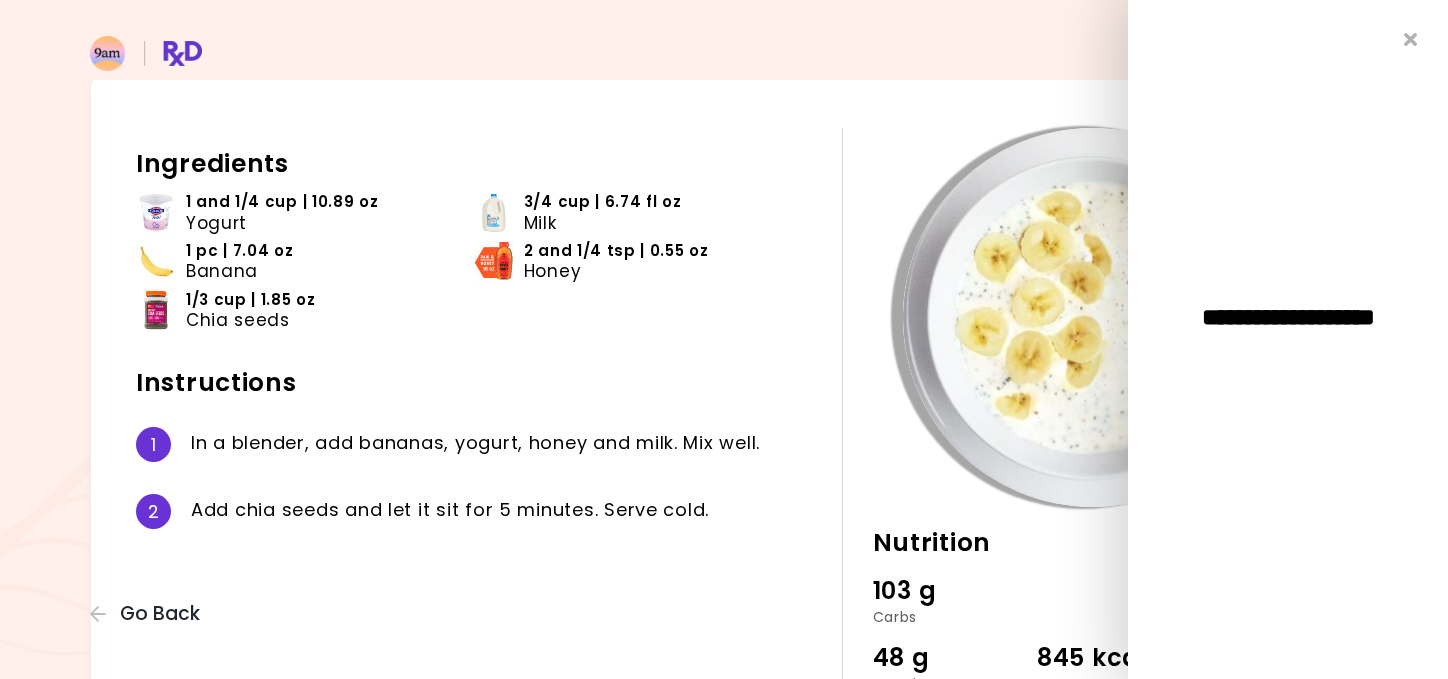 click at bounding box center [1092, 317] 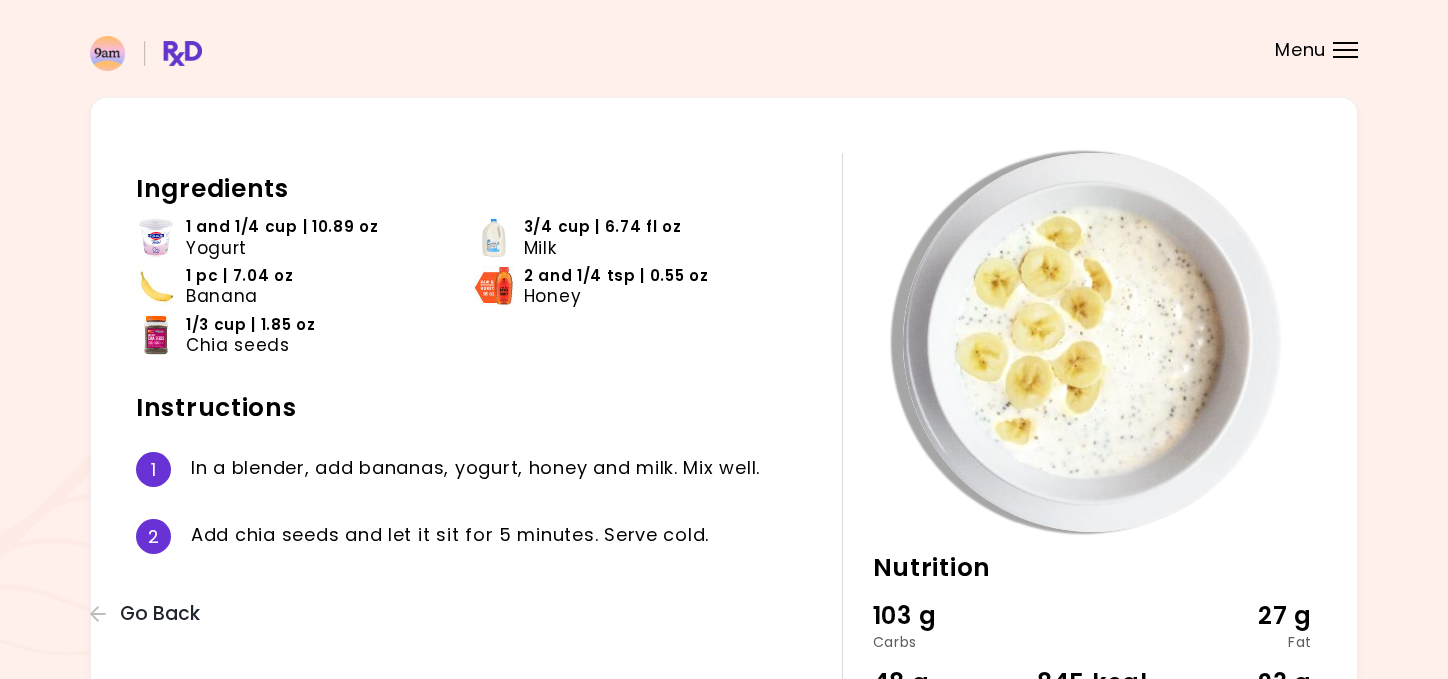 scroll, scrollTop: 47, scrollLeft: 0, axis: vertical 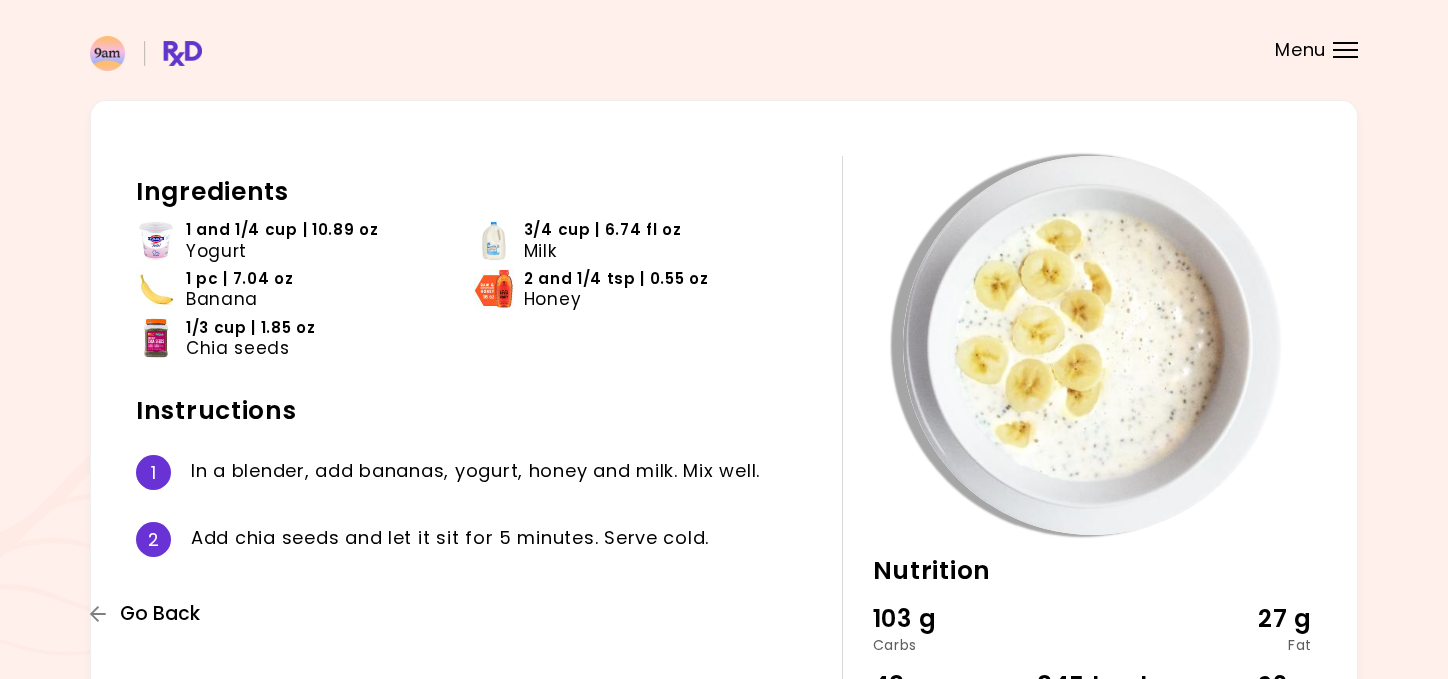 click on "Go Back" at bounding box center (160, 614) 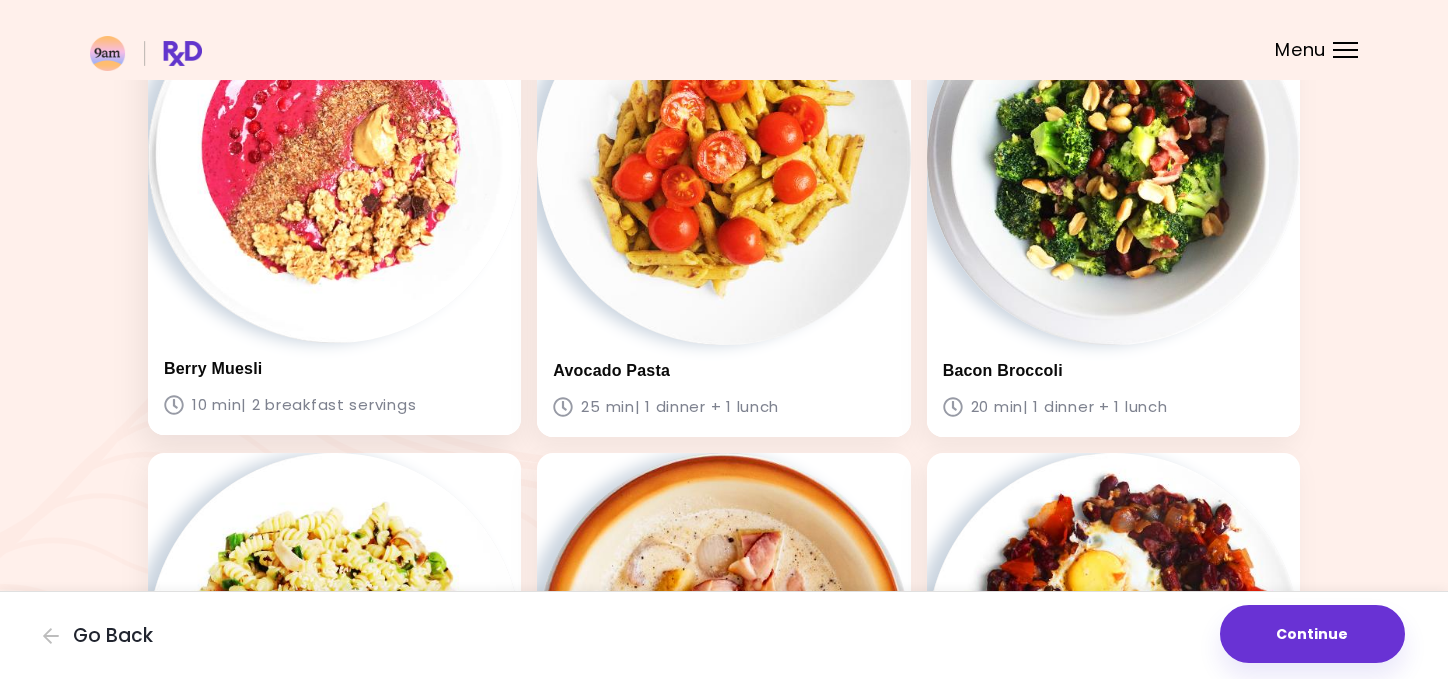 scroll, scrollTop: 695, scrollLeft: 0, axis: vertical 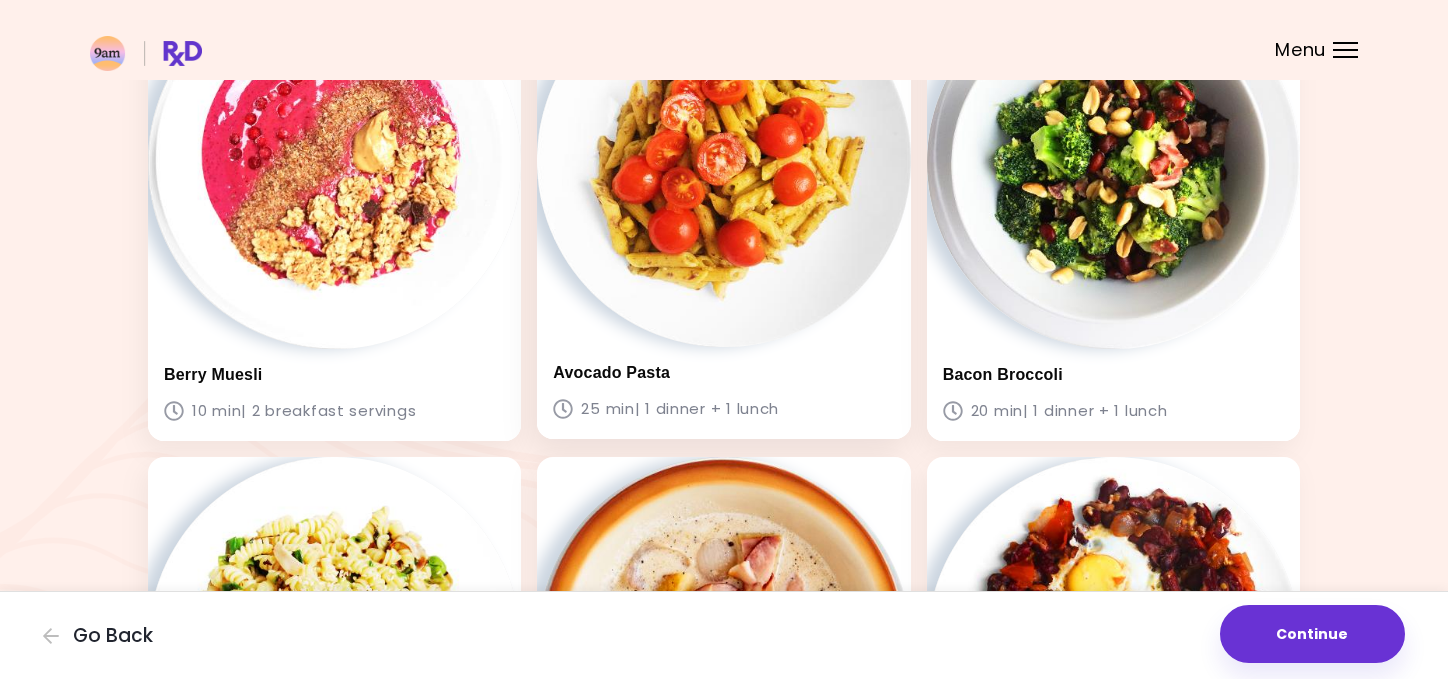 click at bounding box center (723, 160) 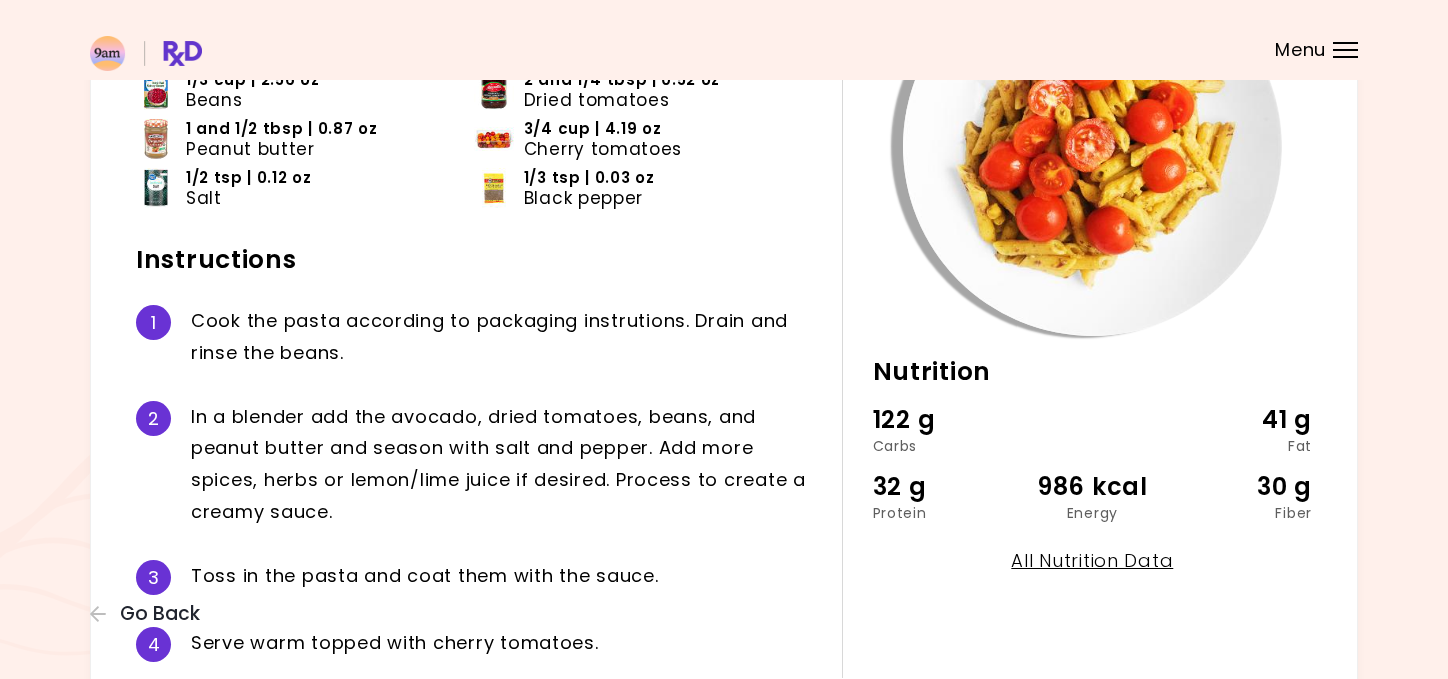 scroll, scrollTop: 152, scrollLeft: 0, axis: vertical 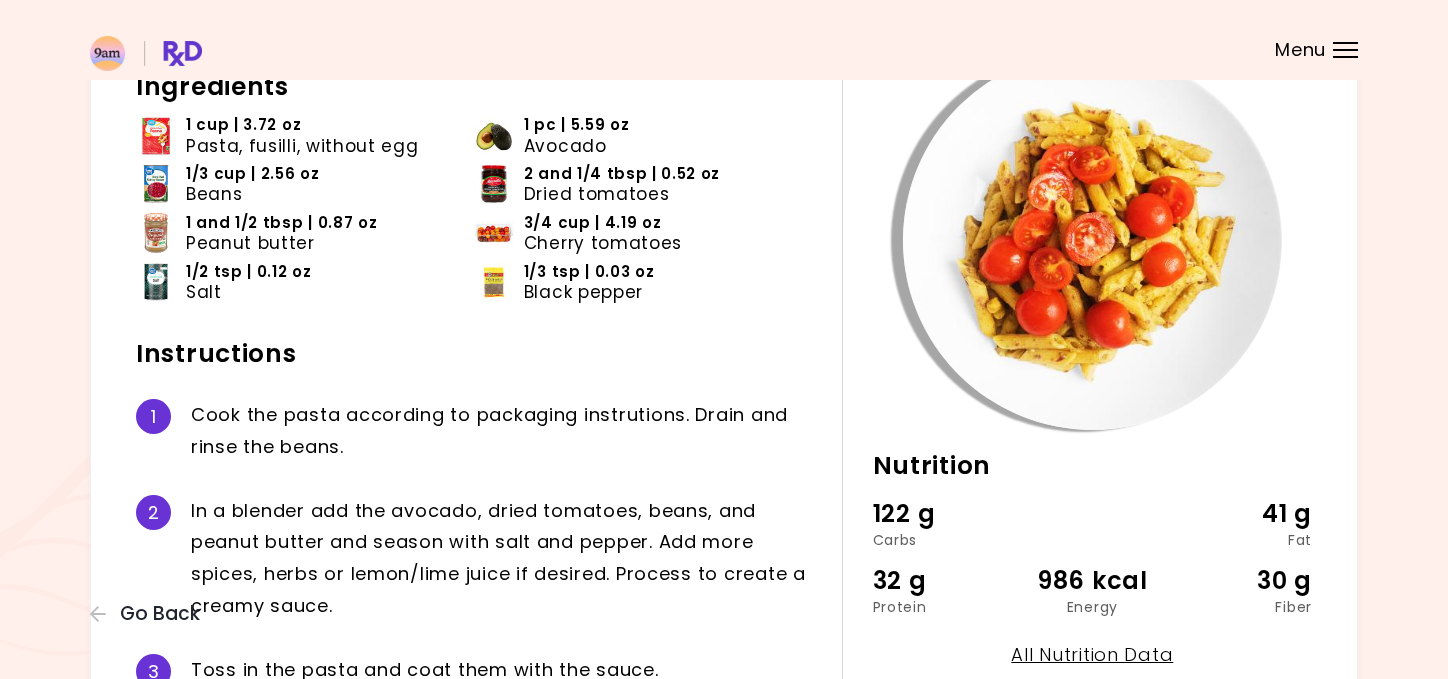click on "Menu" at bounding box center (1345, 50) 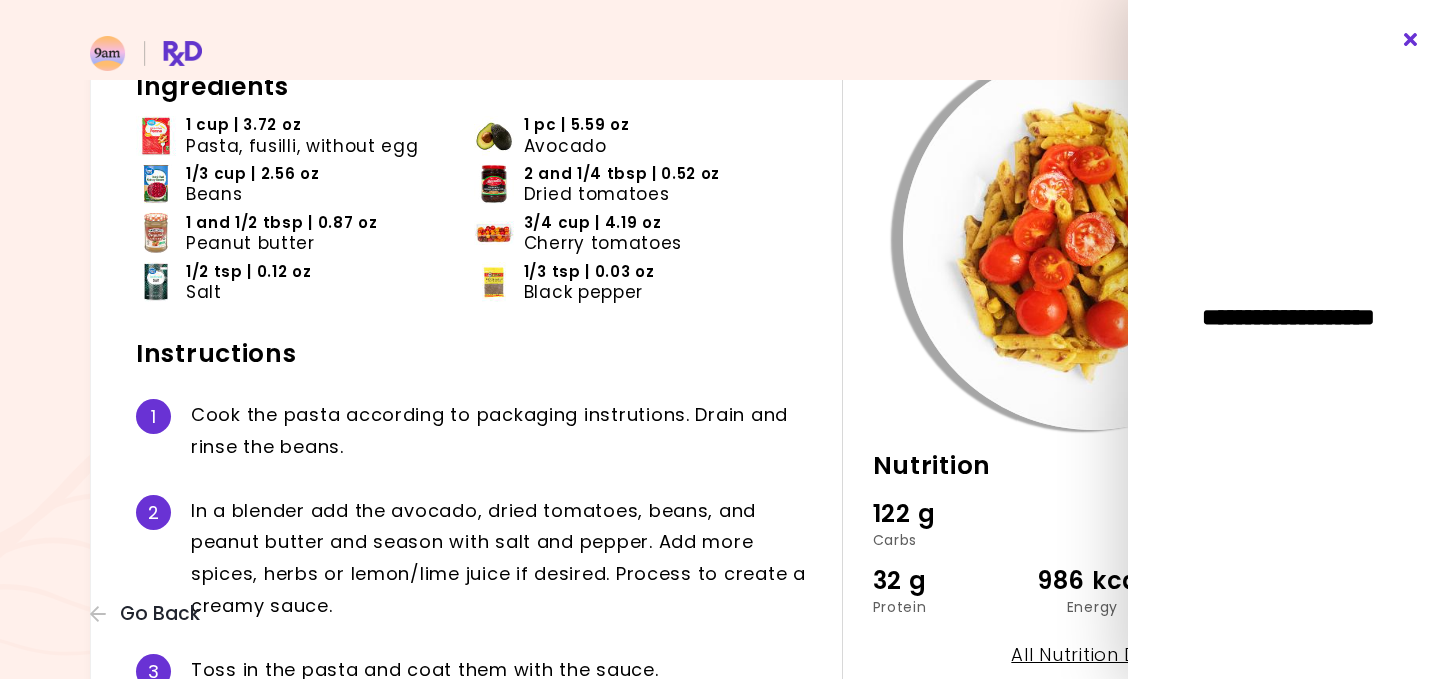 click at bounding box center [1411, 40] 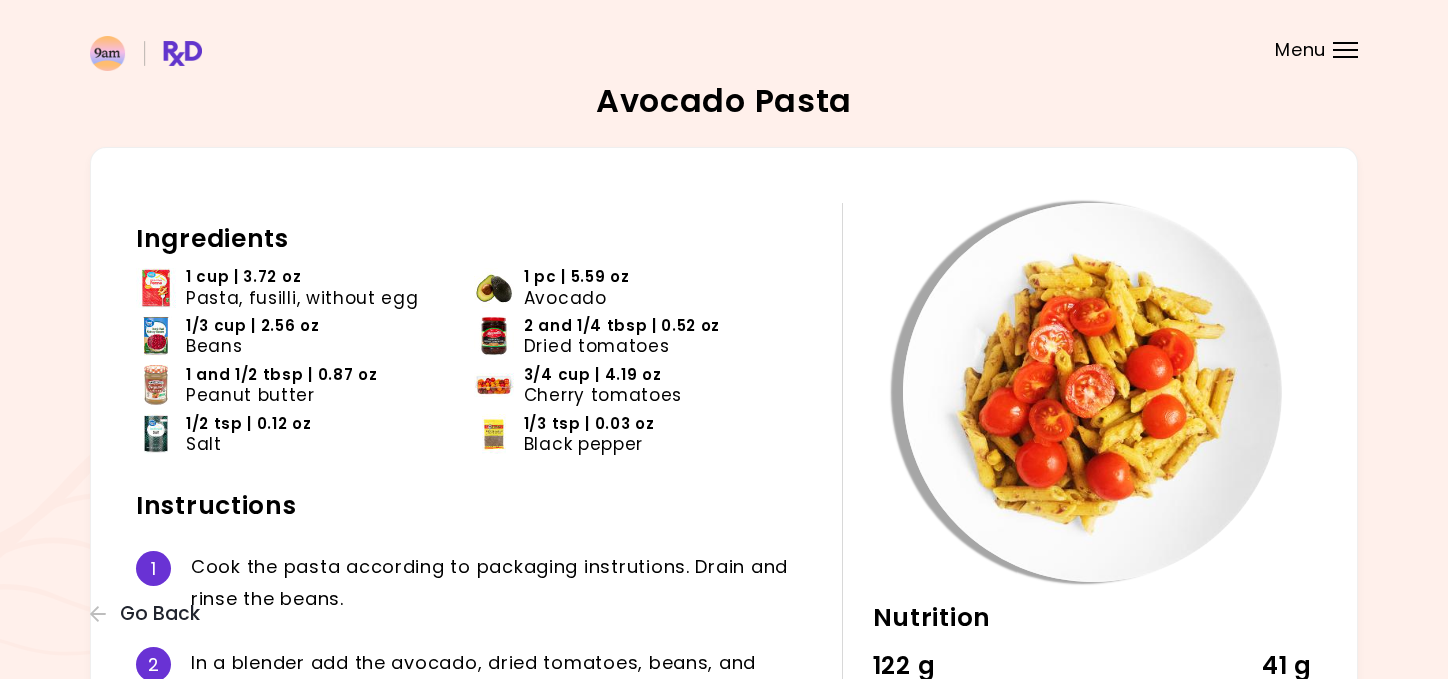 scroll, scrollTop: 0, scrollLeft: 0, axis: both 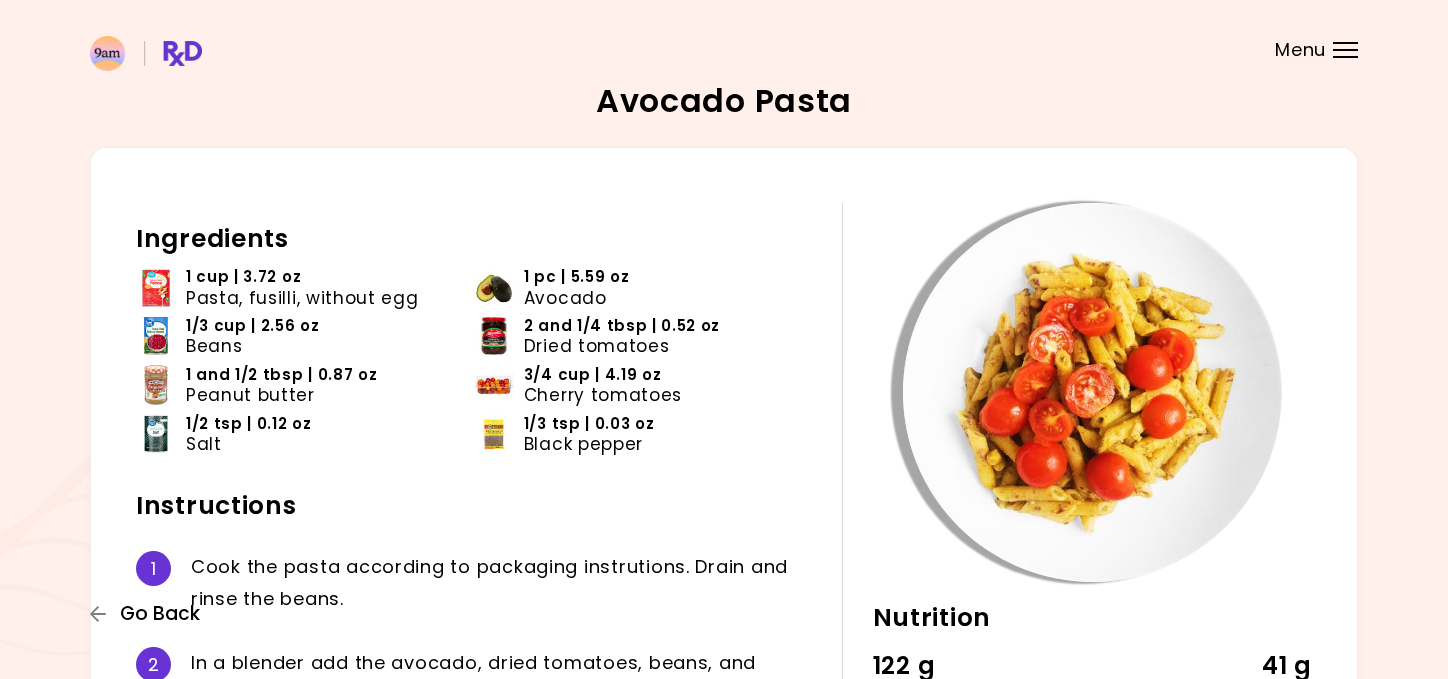 click on "Go Back" at bounding box center (160, 614) 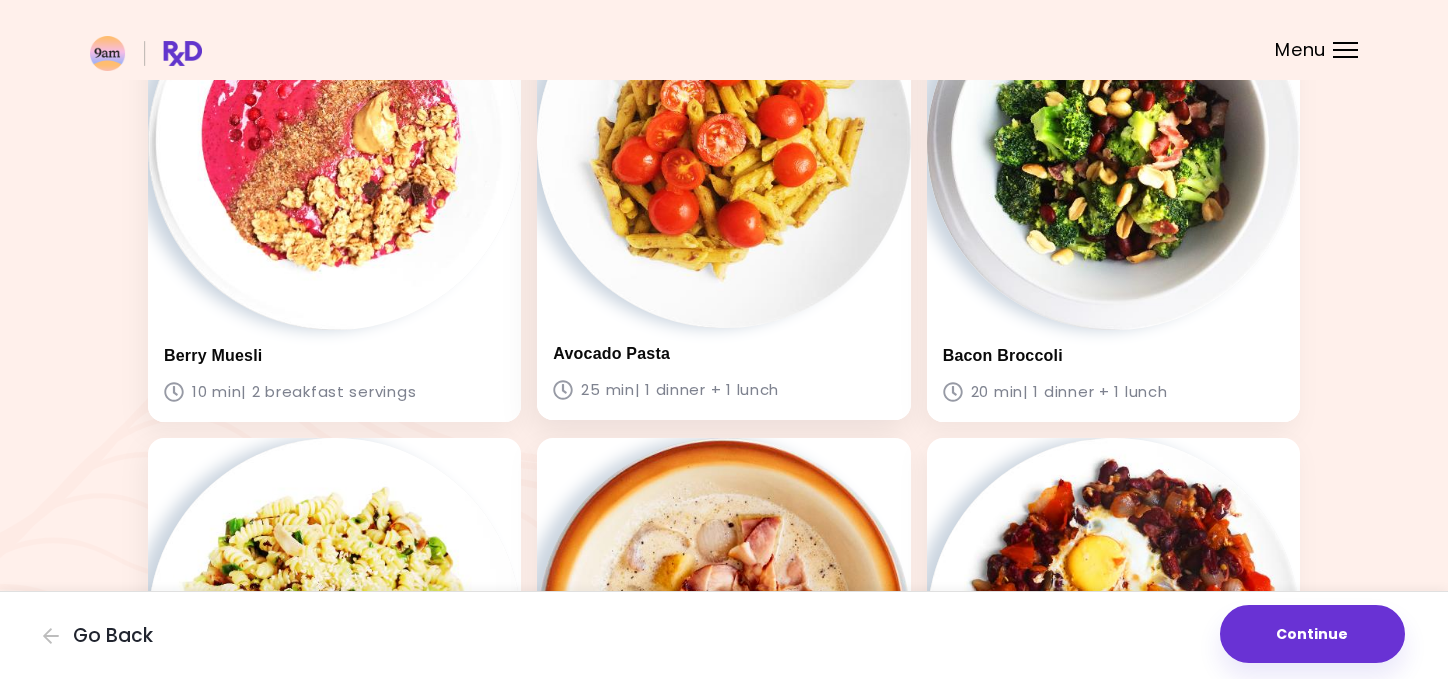 scroll, scrollTop: 716, scrollLeft: 0, axis: vertical 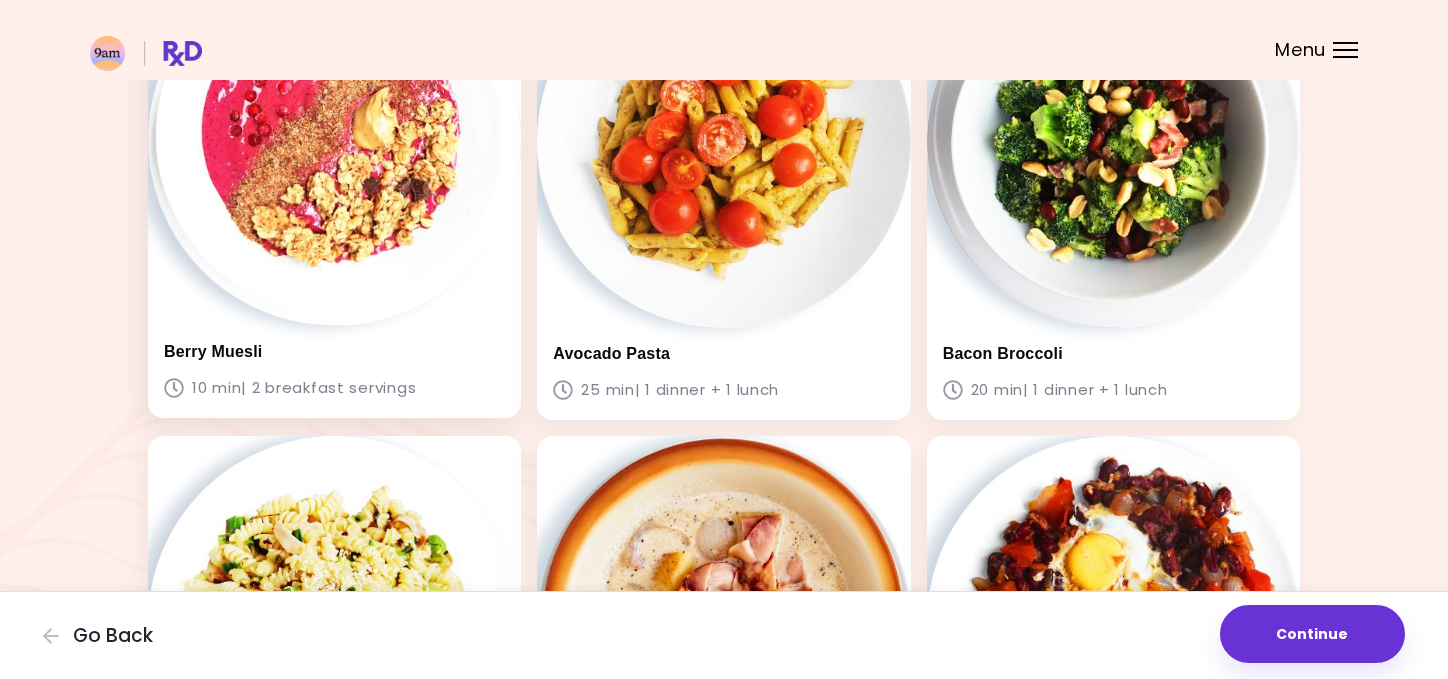 click at bounding box center (334, 139) 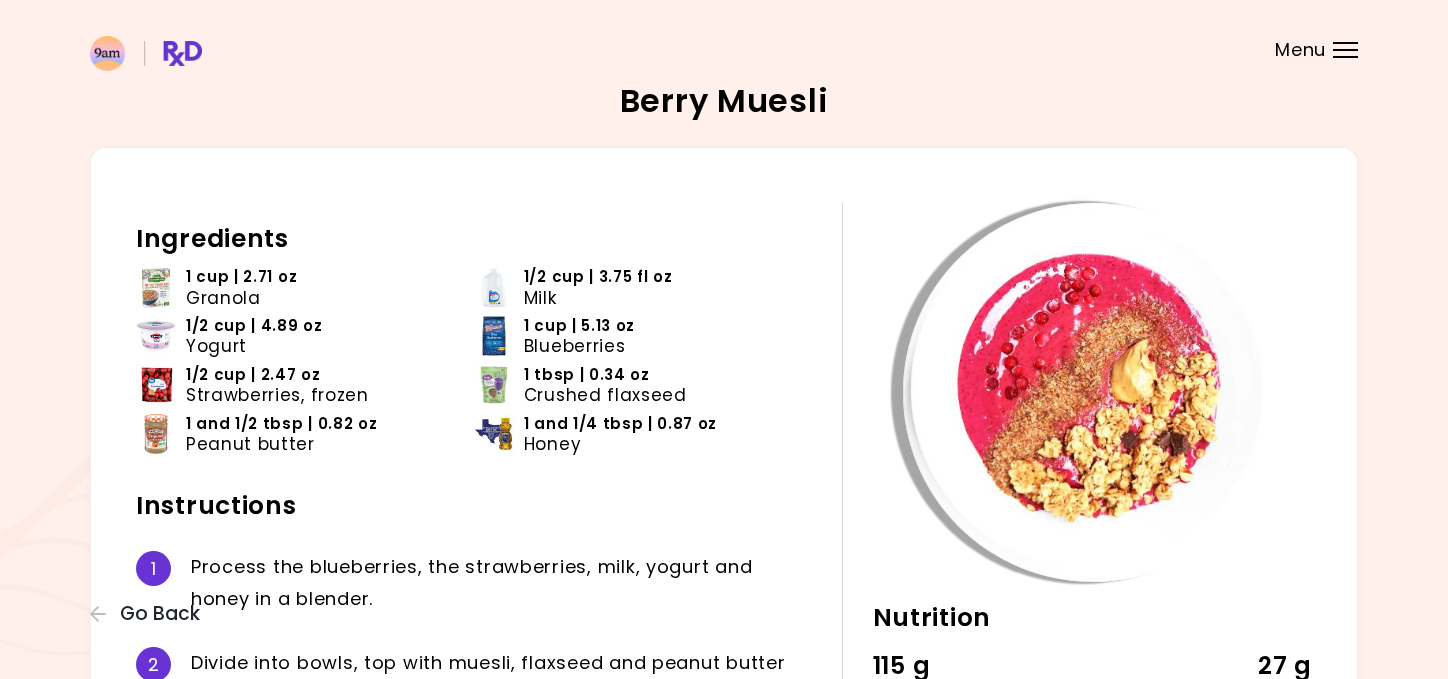scroll, scrollTop: 0, scrollLeft: 0, axis: both 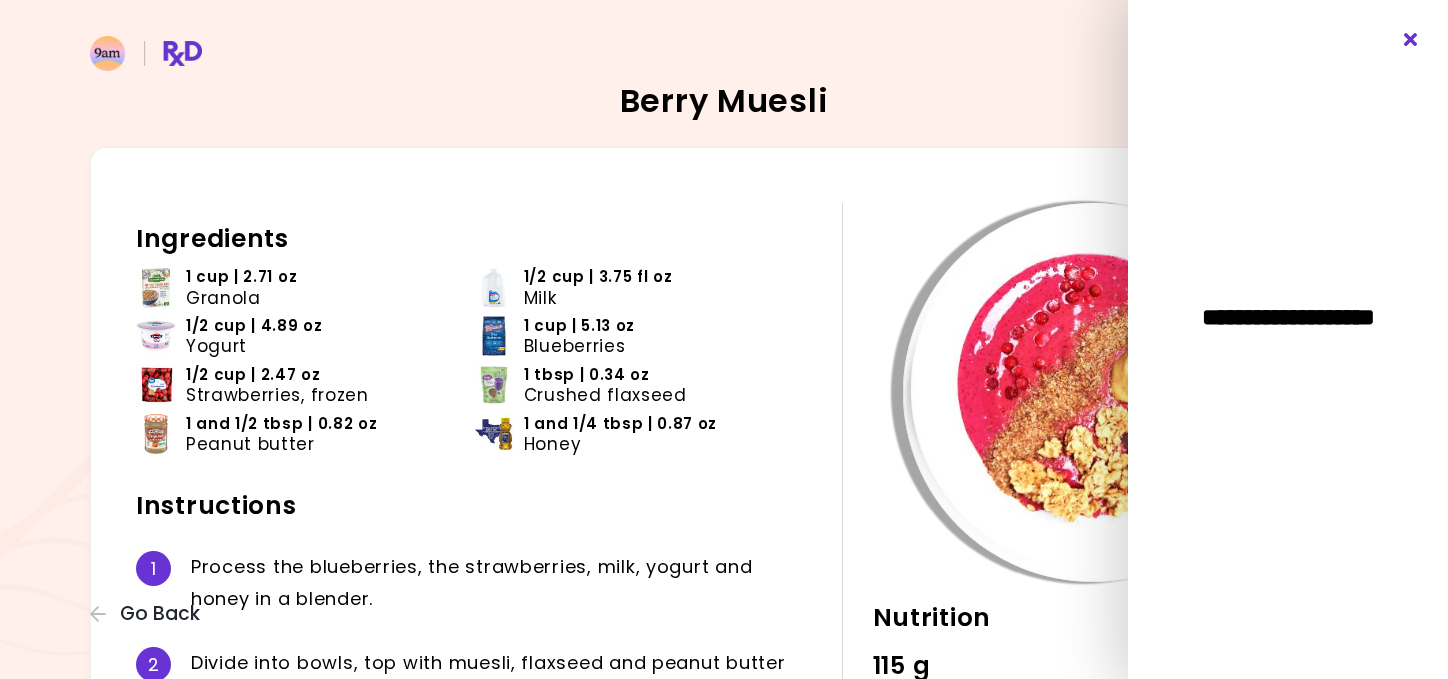click at bounding box center (1411, 40) 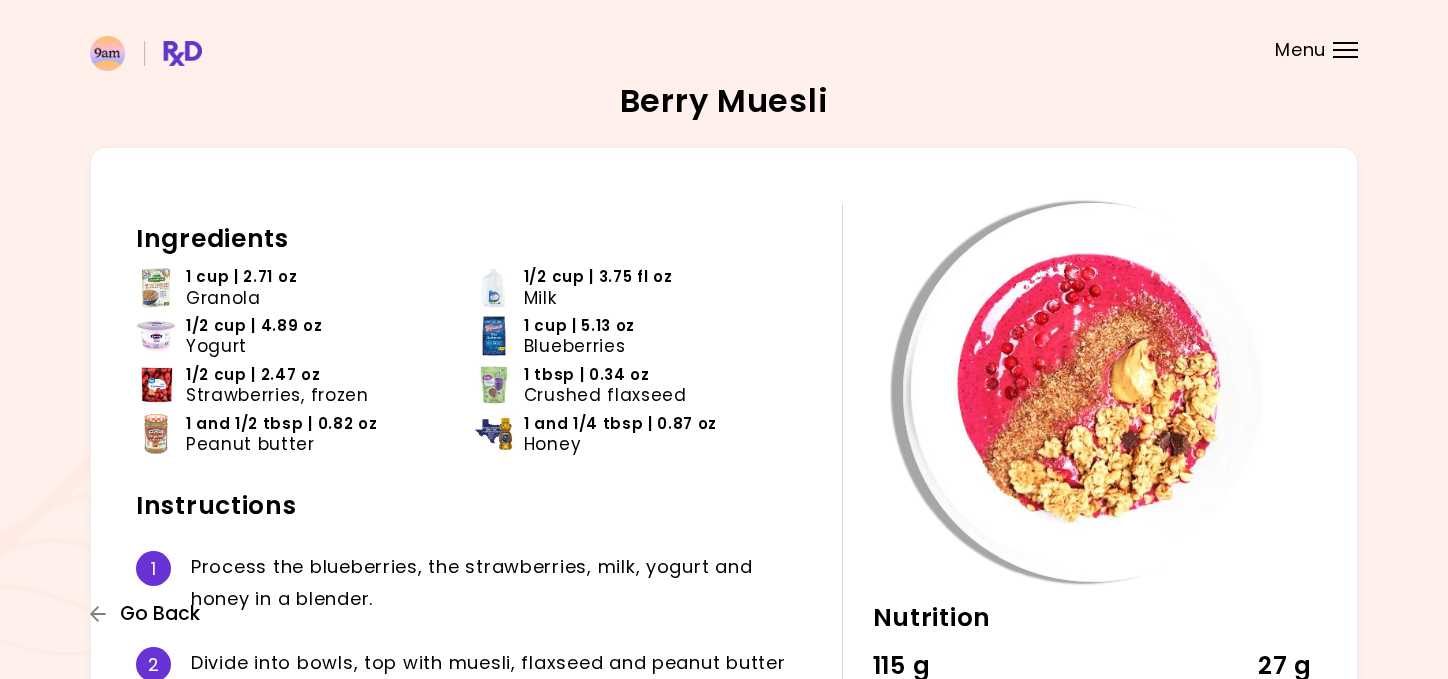 click on "Go Back" at bounding box center (160, 614) 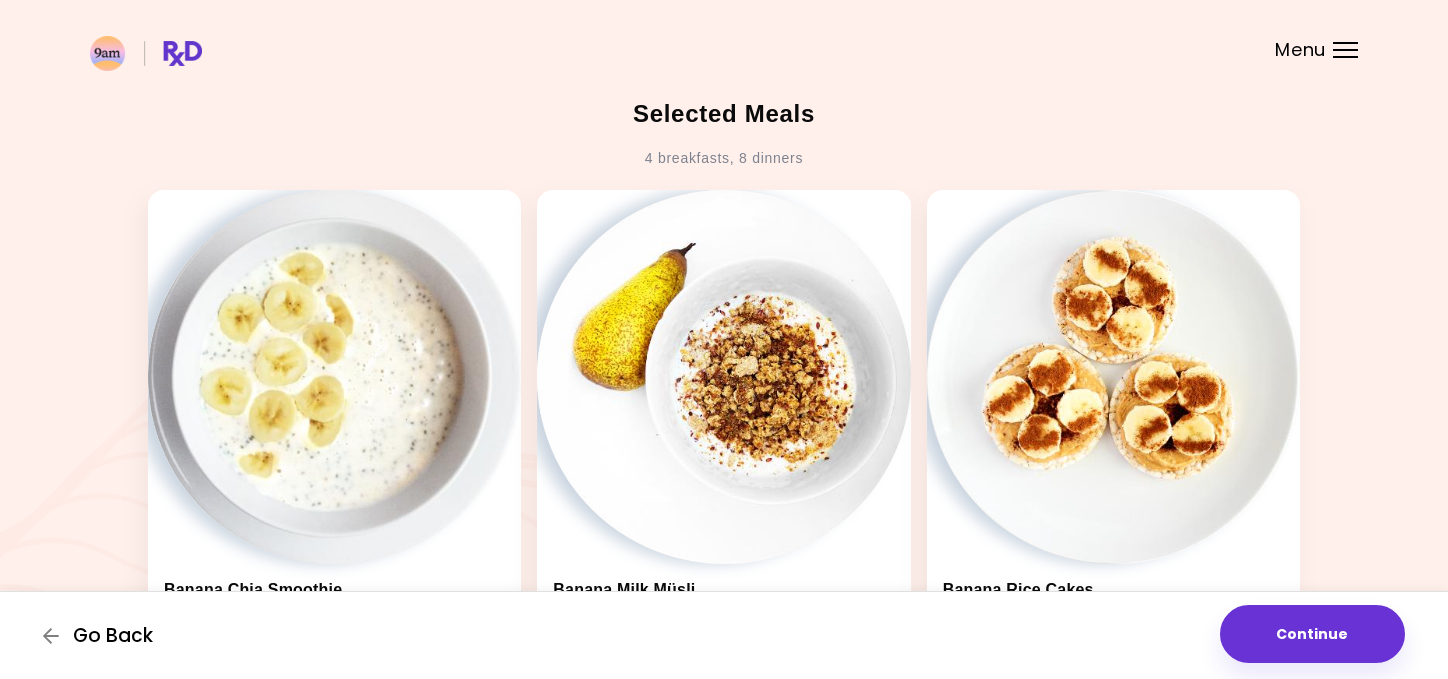 click on "Go Back" at bounding box center (113, 636) 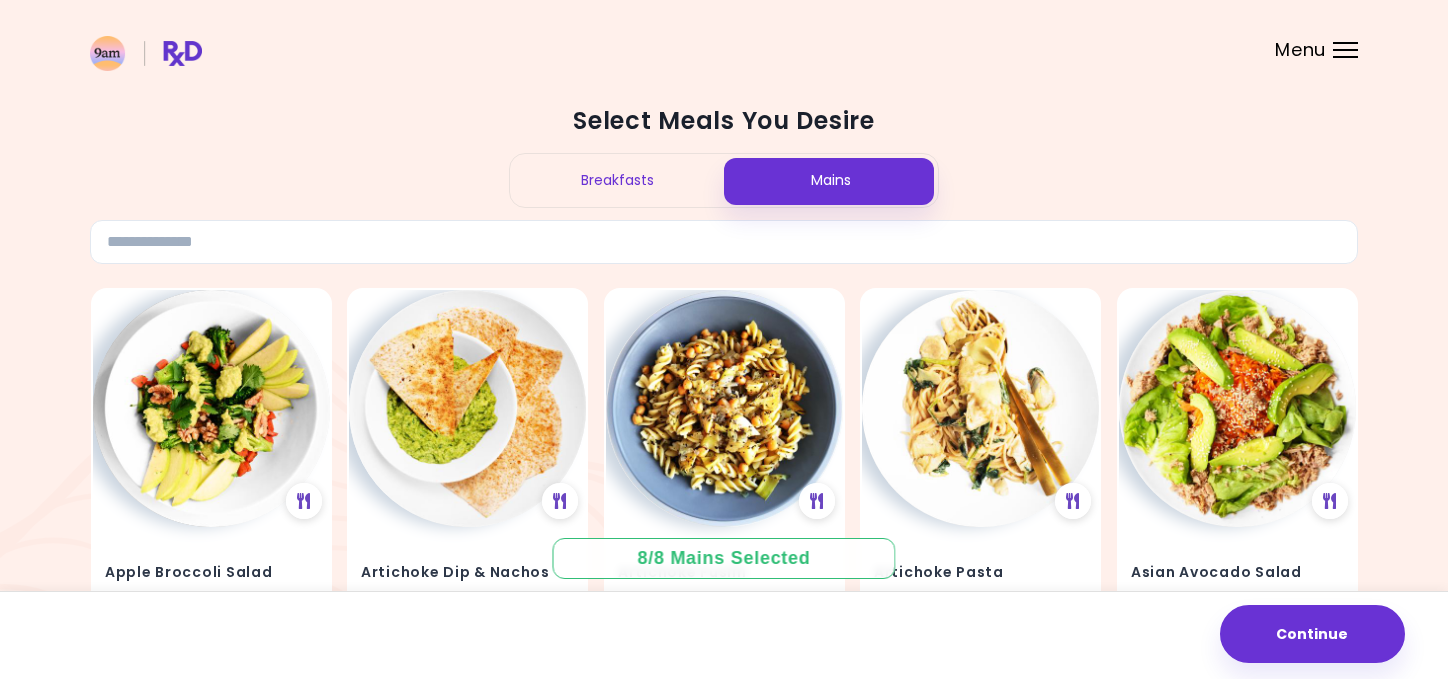 click on "Menu" at bounding box center (1300, 50) 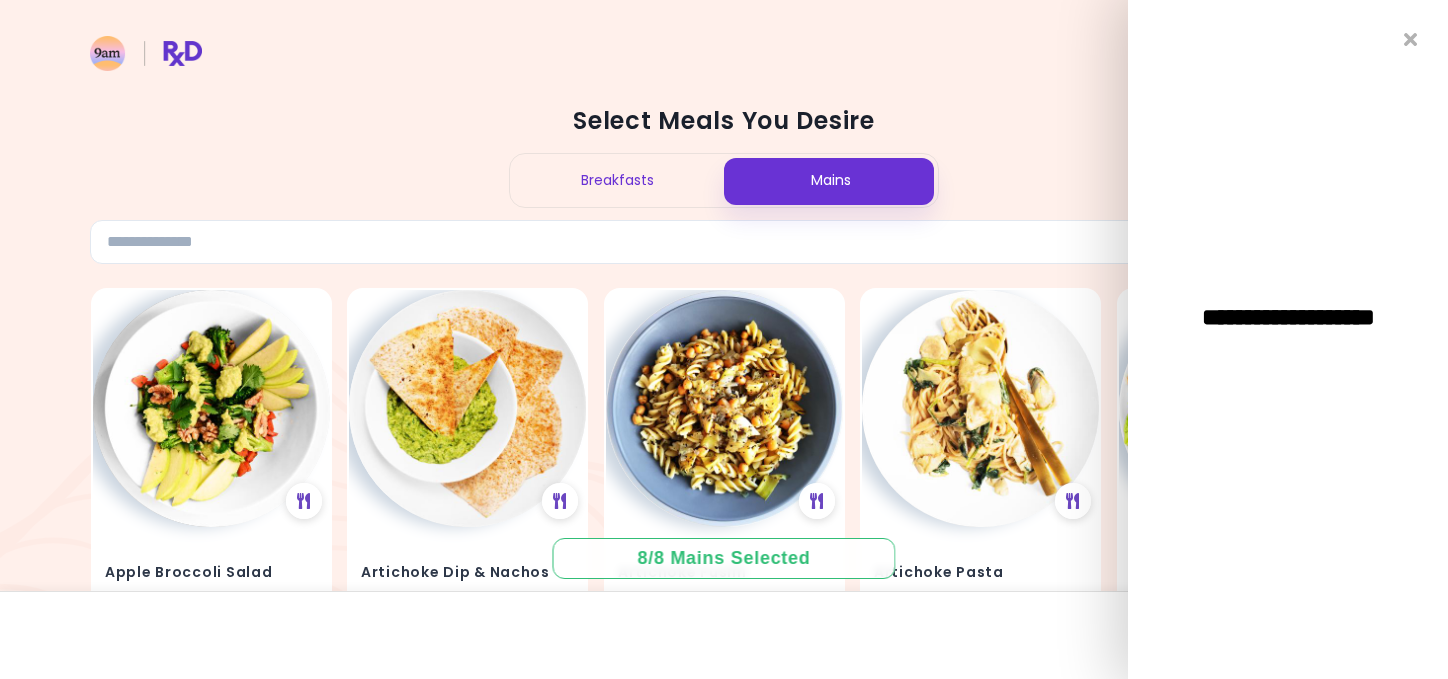 click on "Select Meals You Desire Breakfasts Mains" at bounding box center (724, 184) 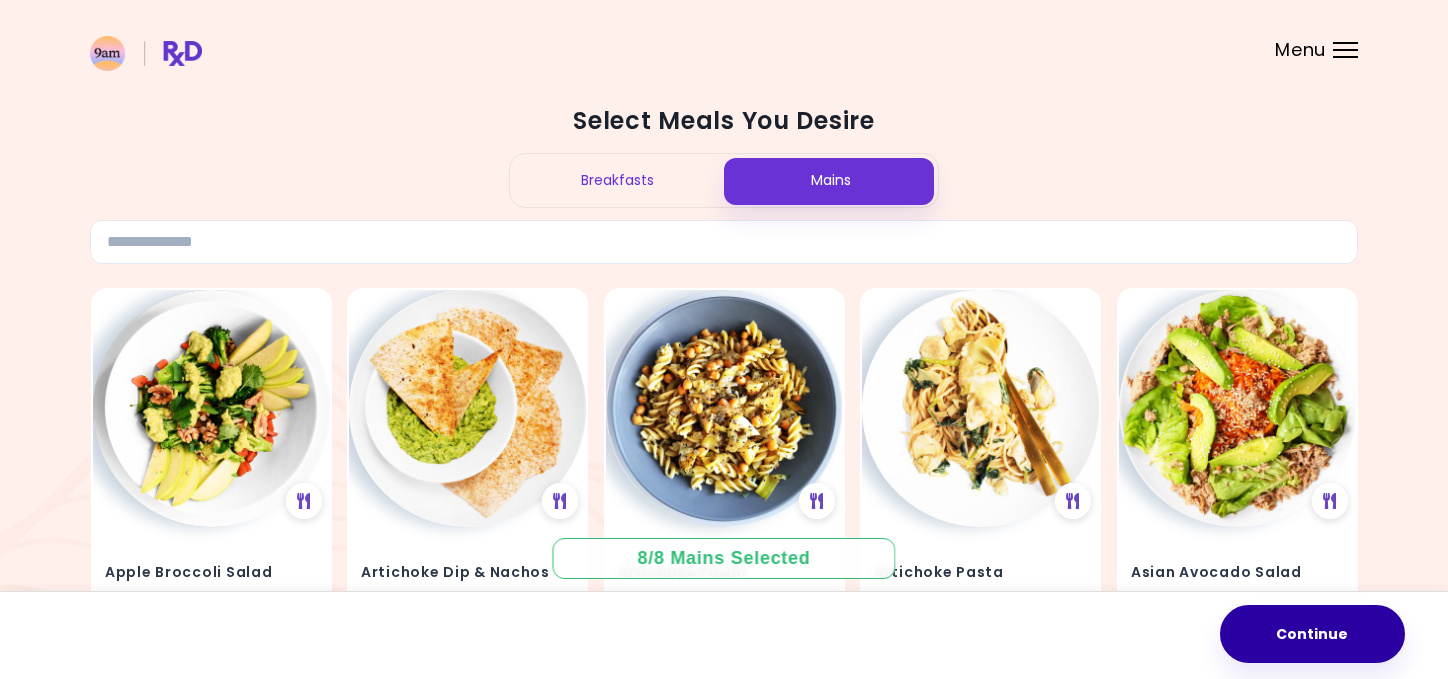 click on "Continue" at bounding box center [1312, 634] 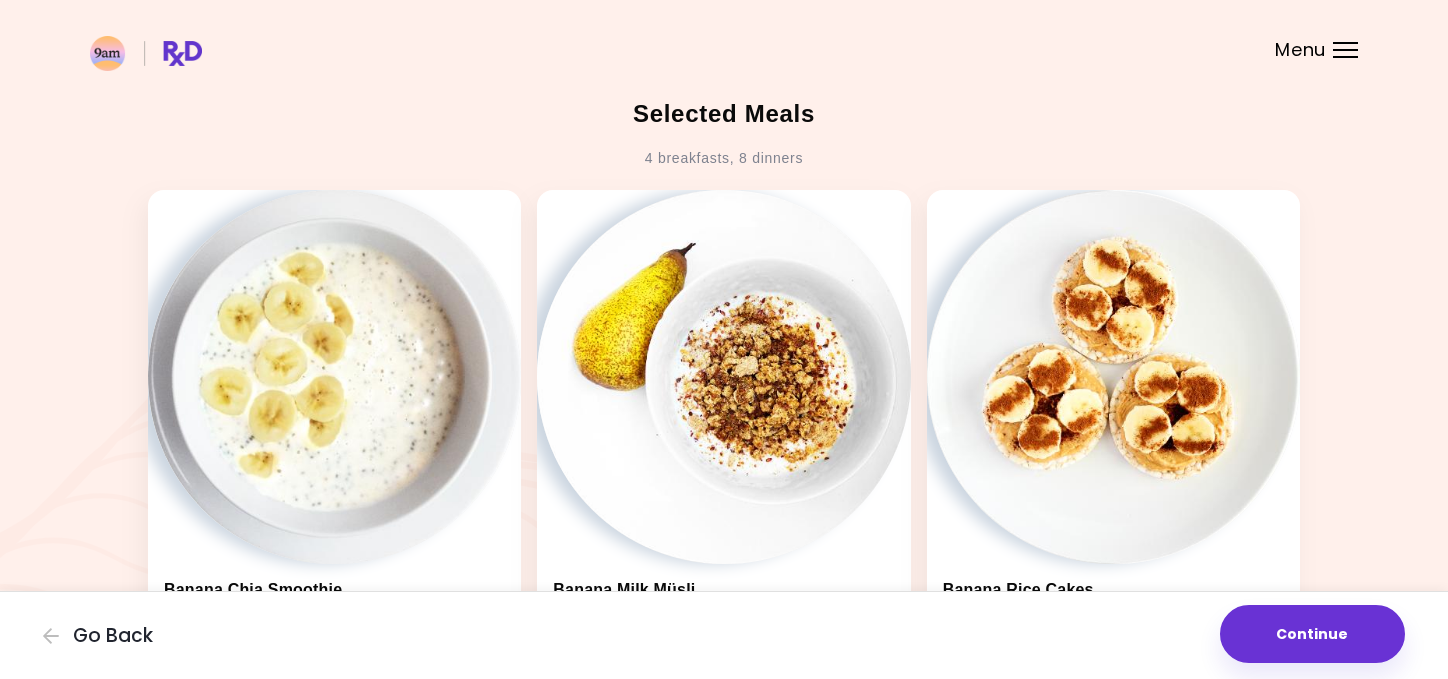 click on "Continue" at bounding box center (1312, 634) 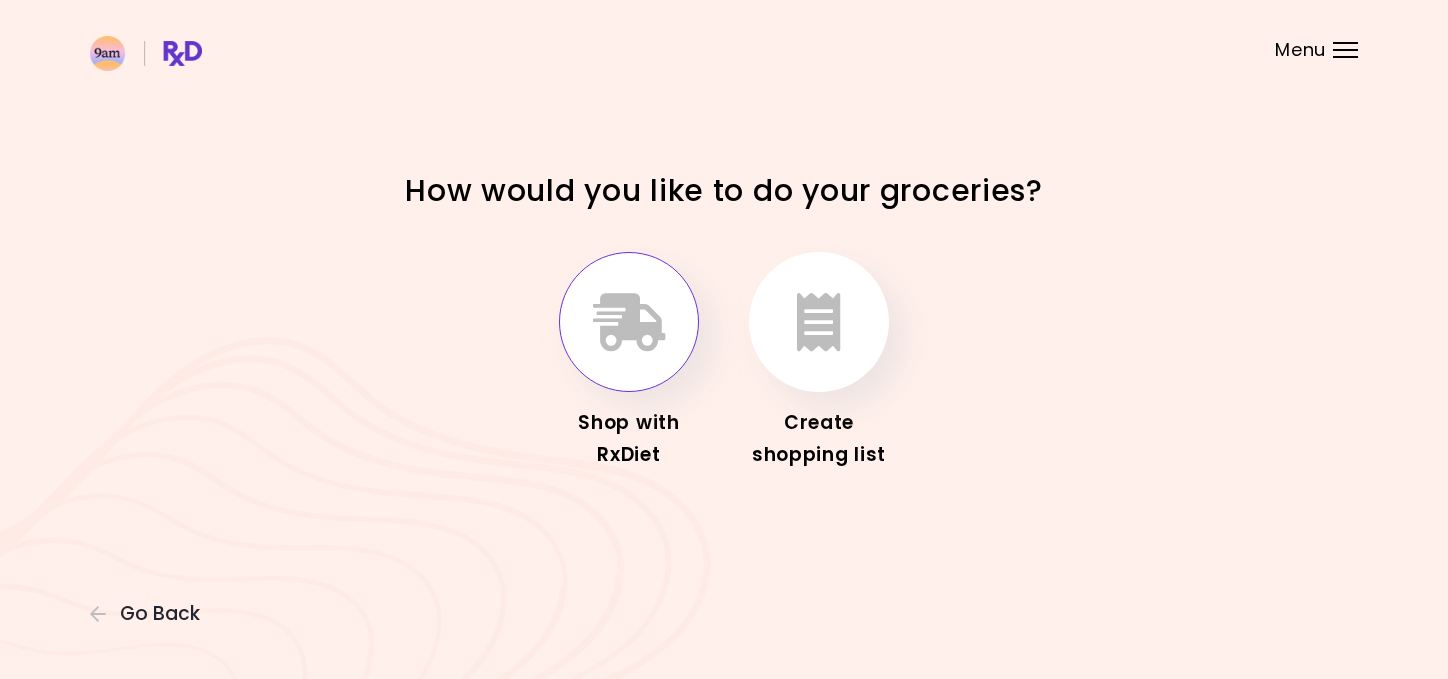 click at bounding box center [629, 322] 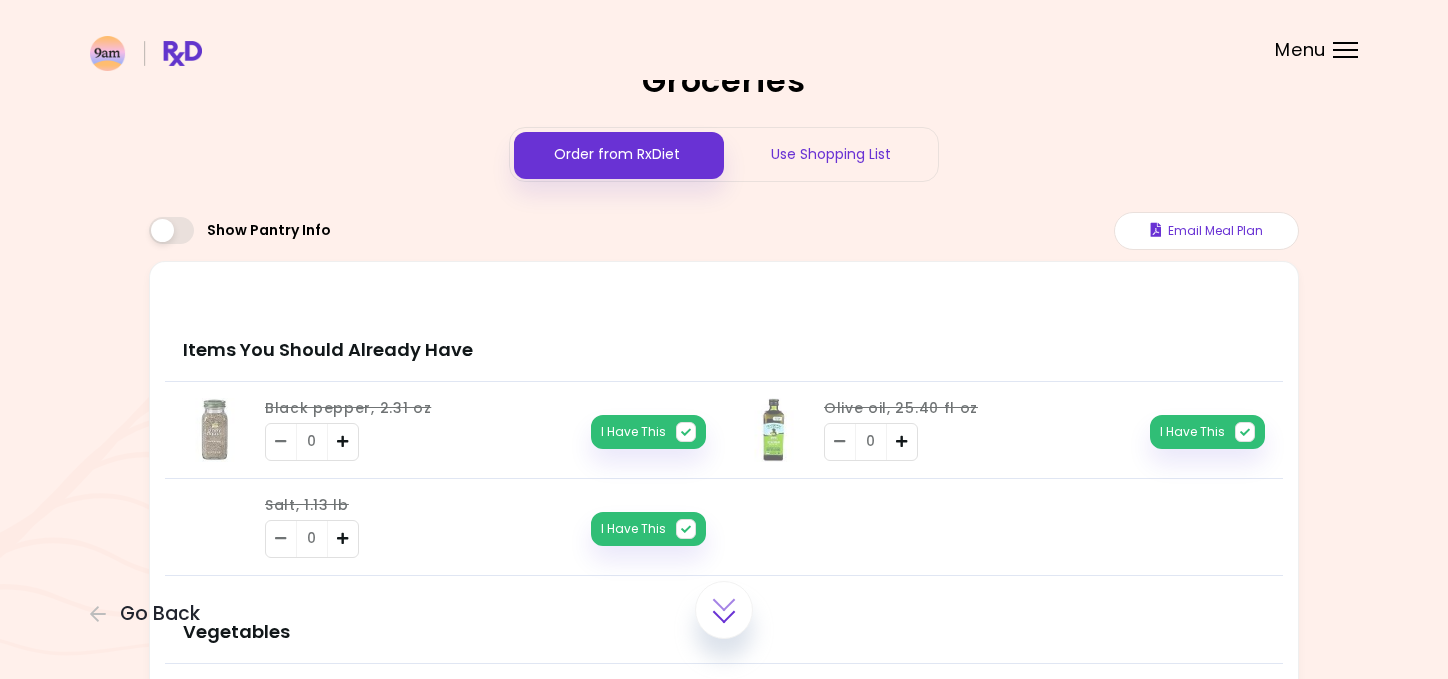 scroll, scrollTop: 10, scrollLeft: 0, axis: vertical 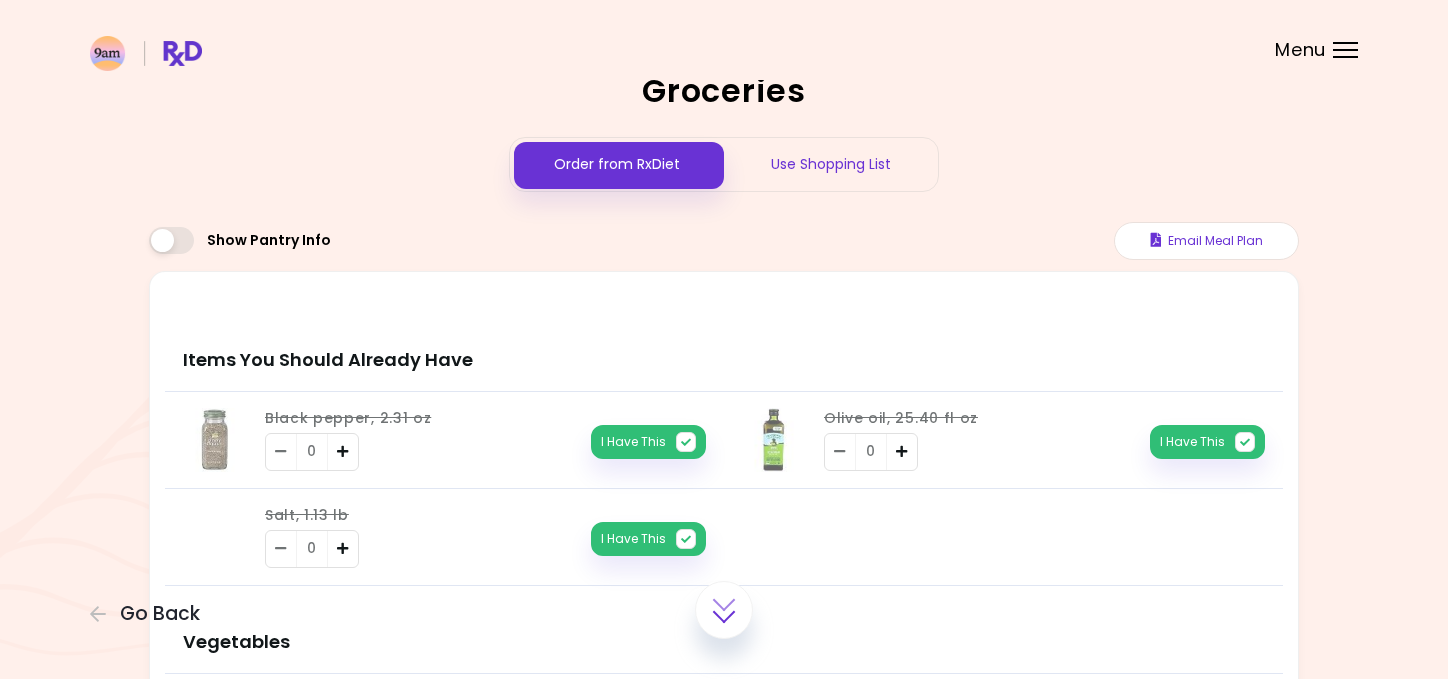 click at bounding box center [171, 240] 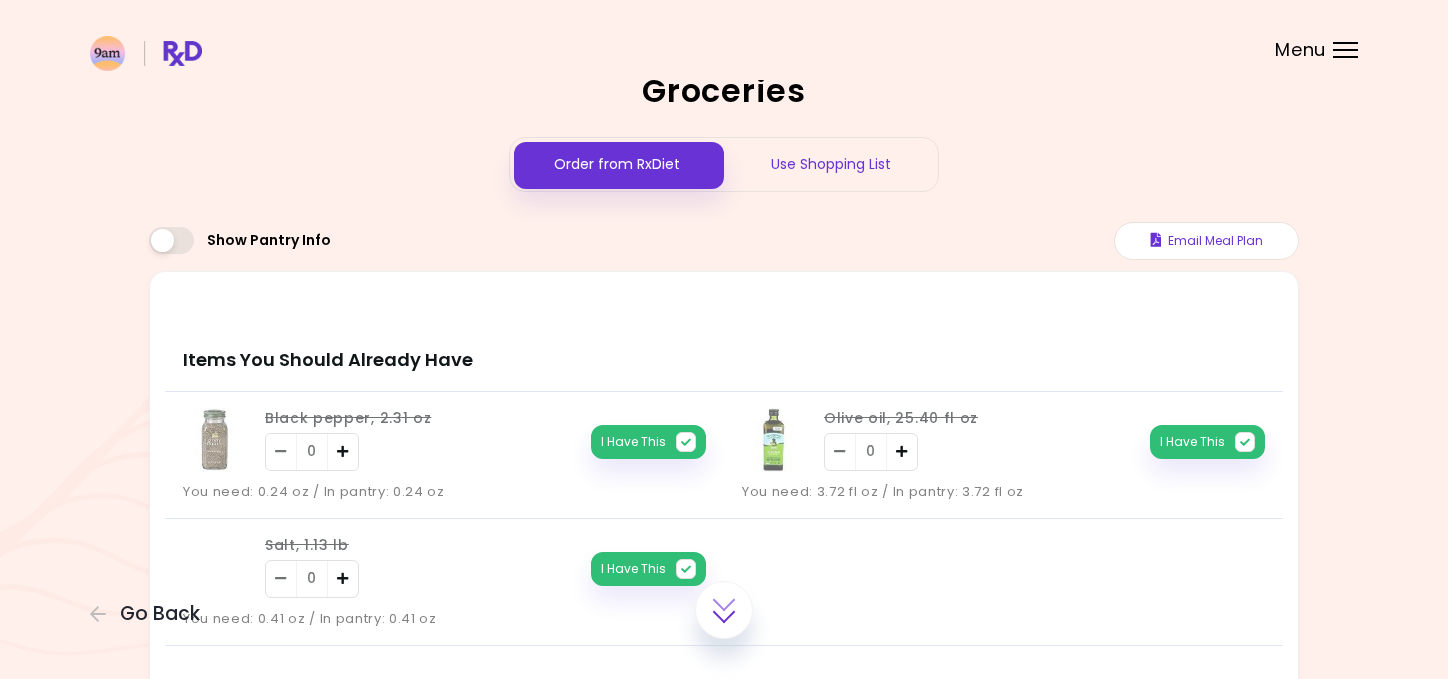 click at bounding box center [171, 240] 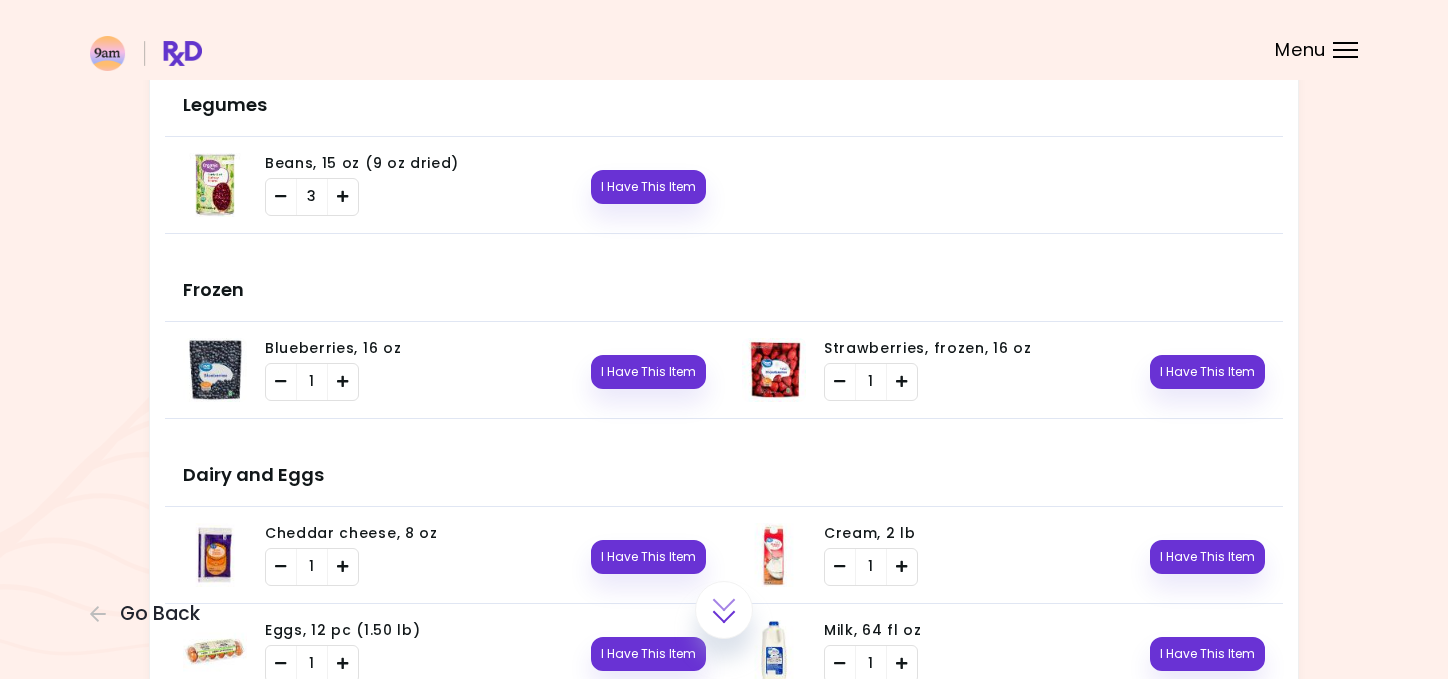 scroll, scrollTop: 1682, scrollLeft: 0, axis: vertical 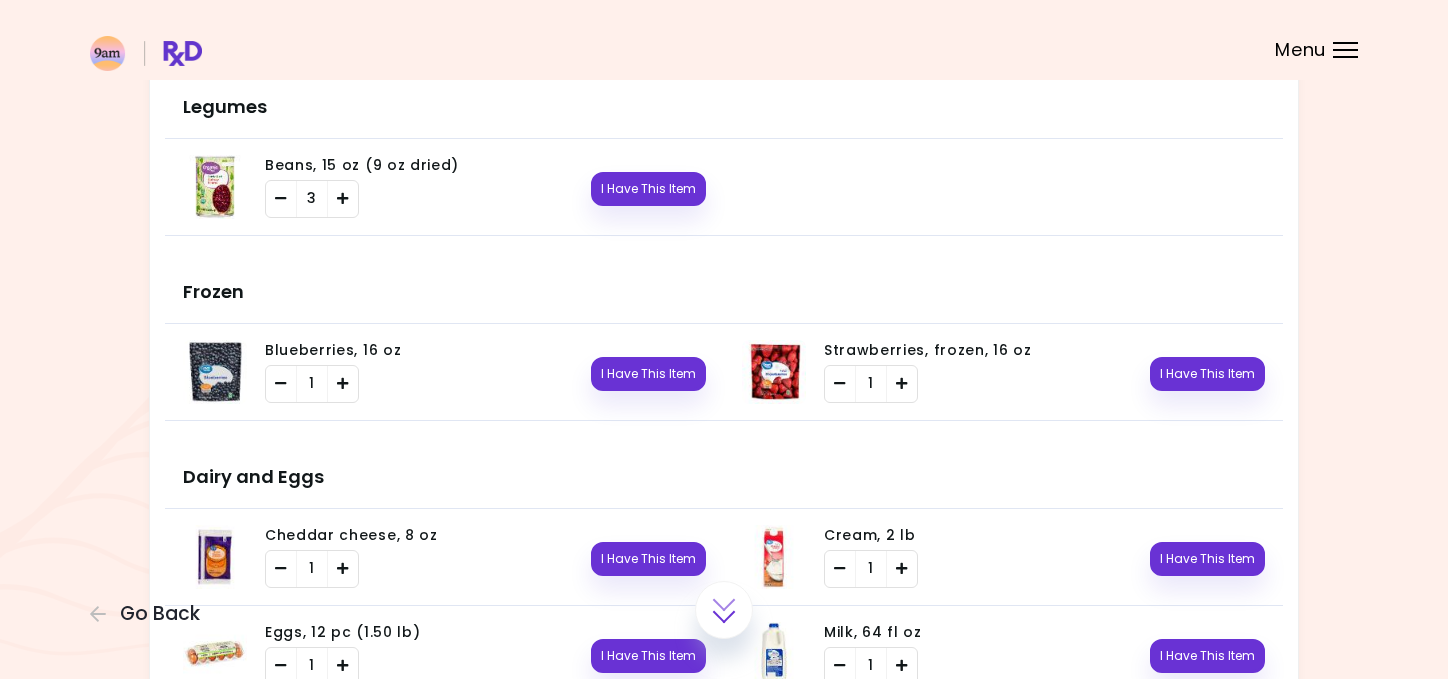click at bounding box center [215, 187] 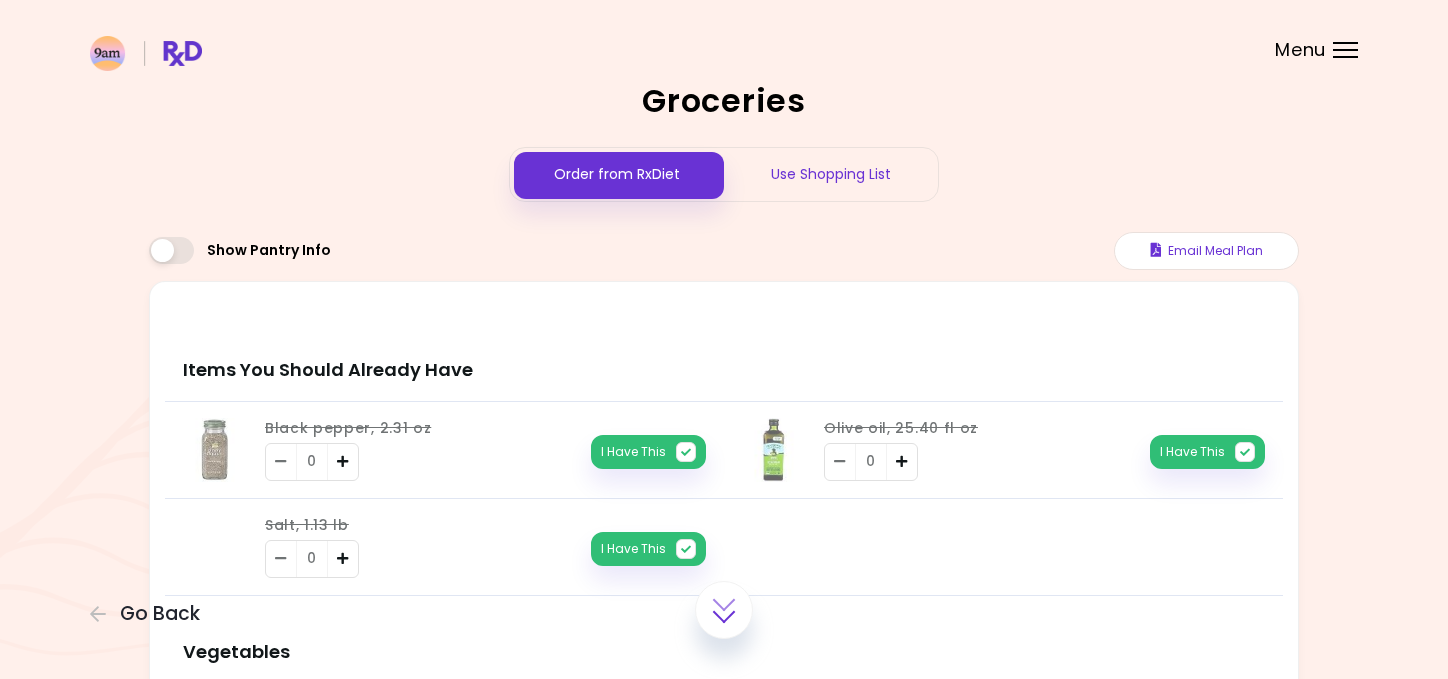 scroll, scrollTop: 0, scrollLeft: 0, axis: both 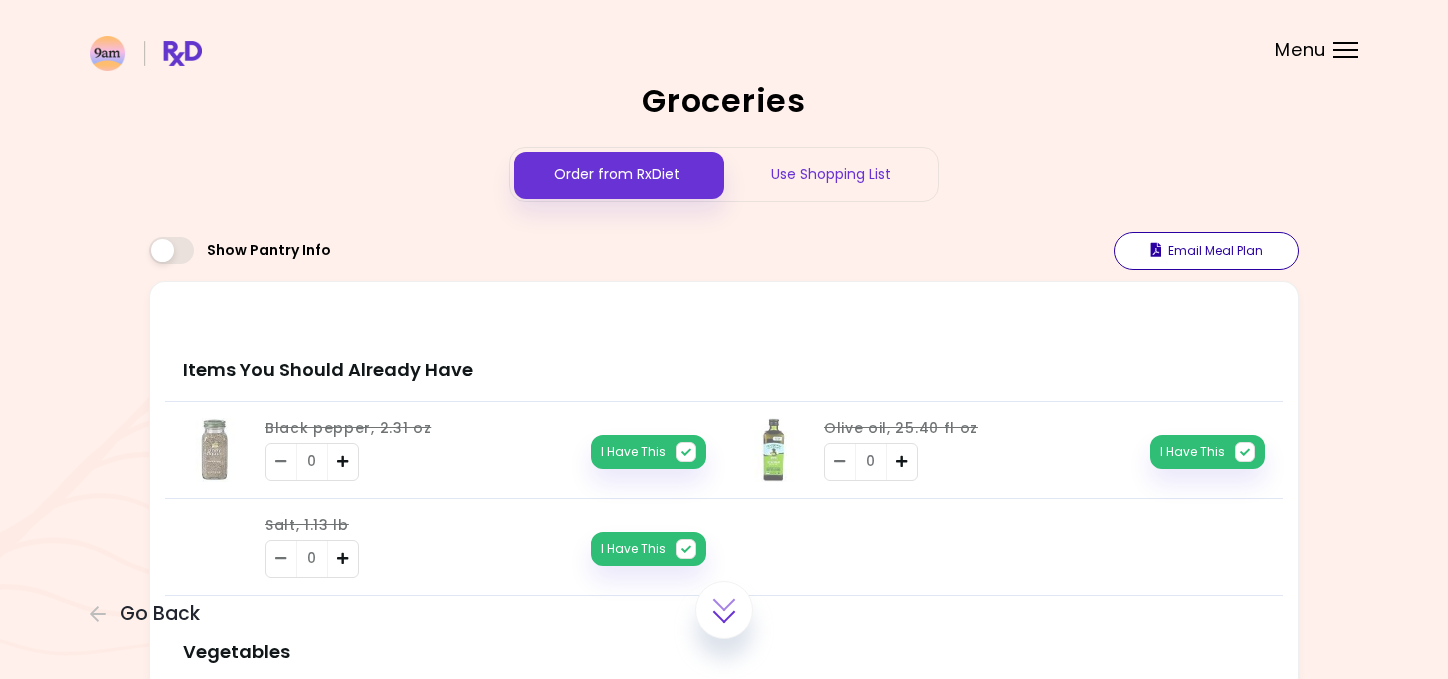 click on "Email Meal Plan" at bounding box center (1206, 251) 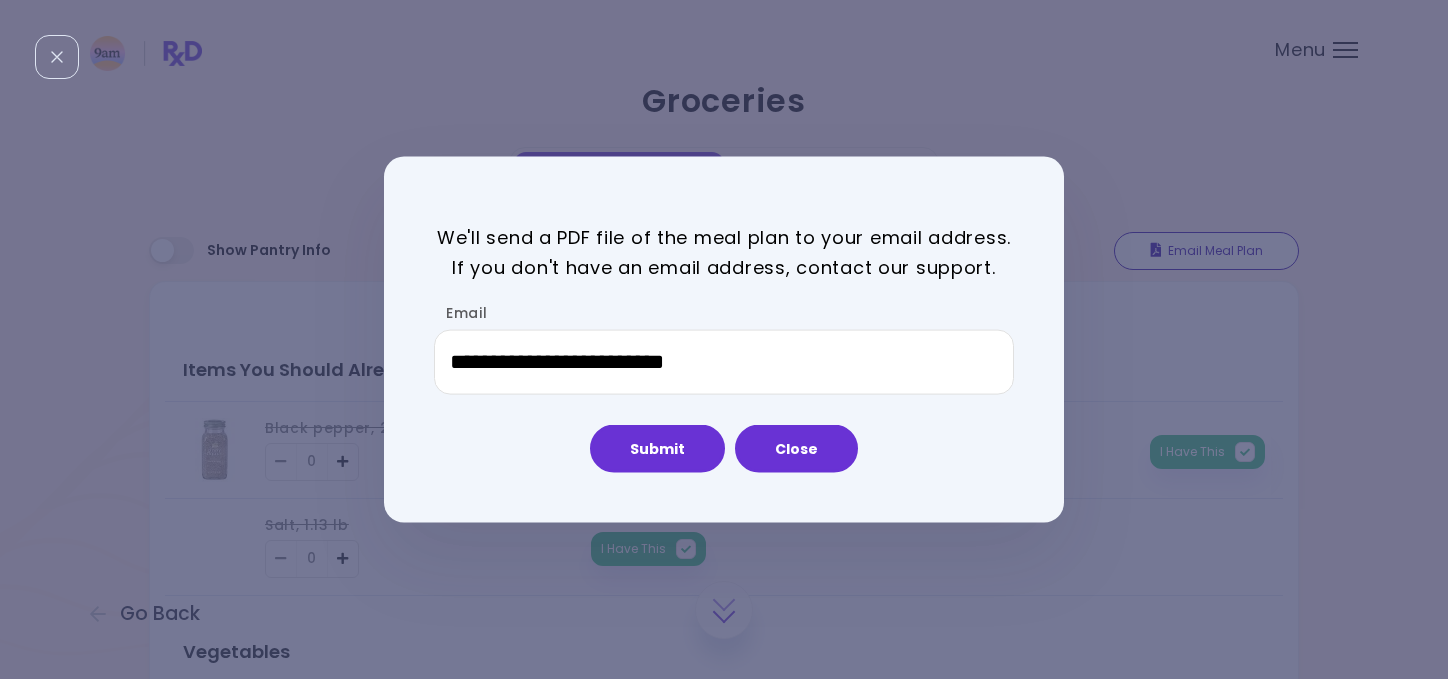 scroll, scrollTop: 0, scrollLeft: 0, axis: both 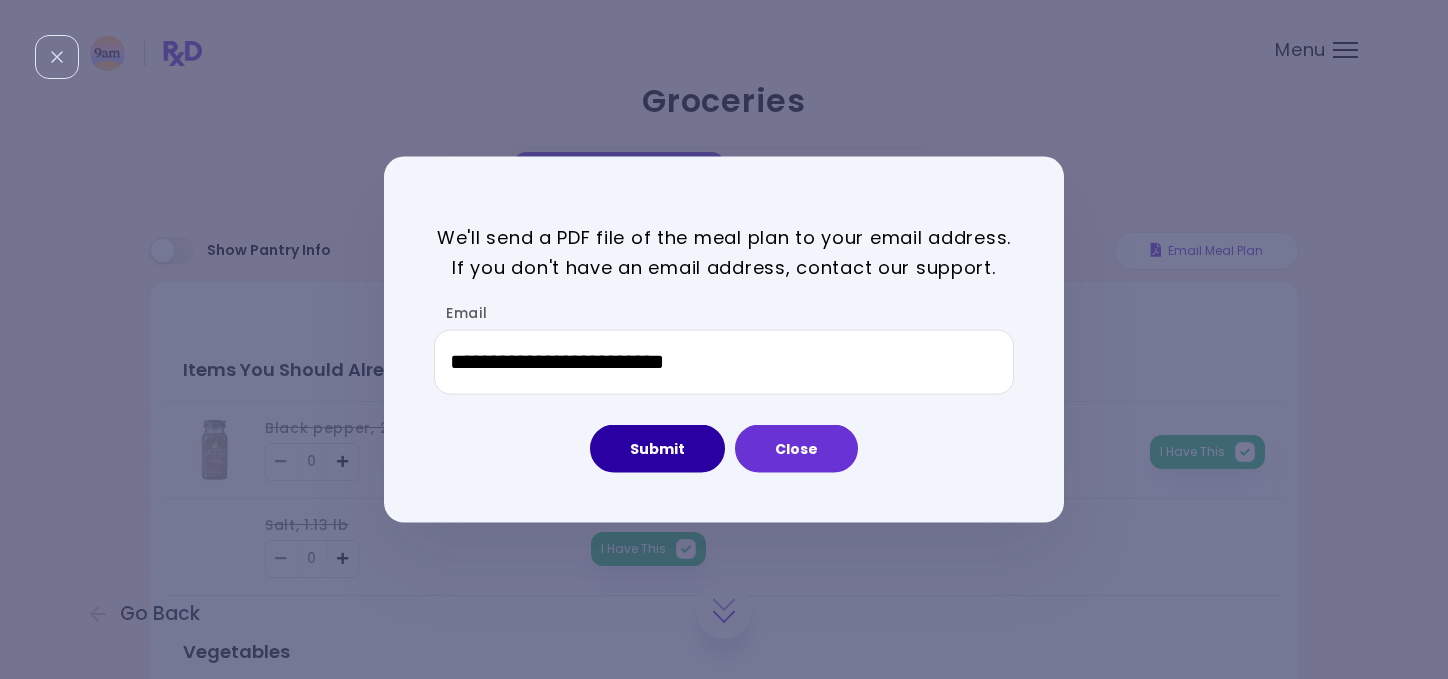 click on "Submit" at bounding box center (657, 449) 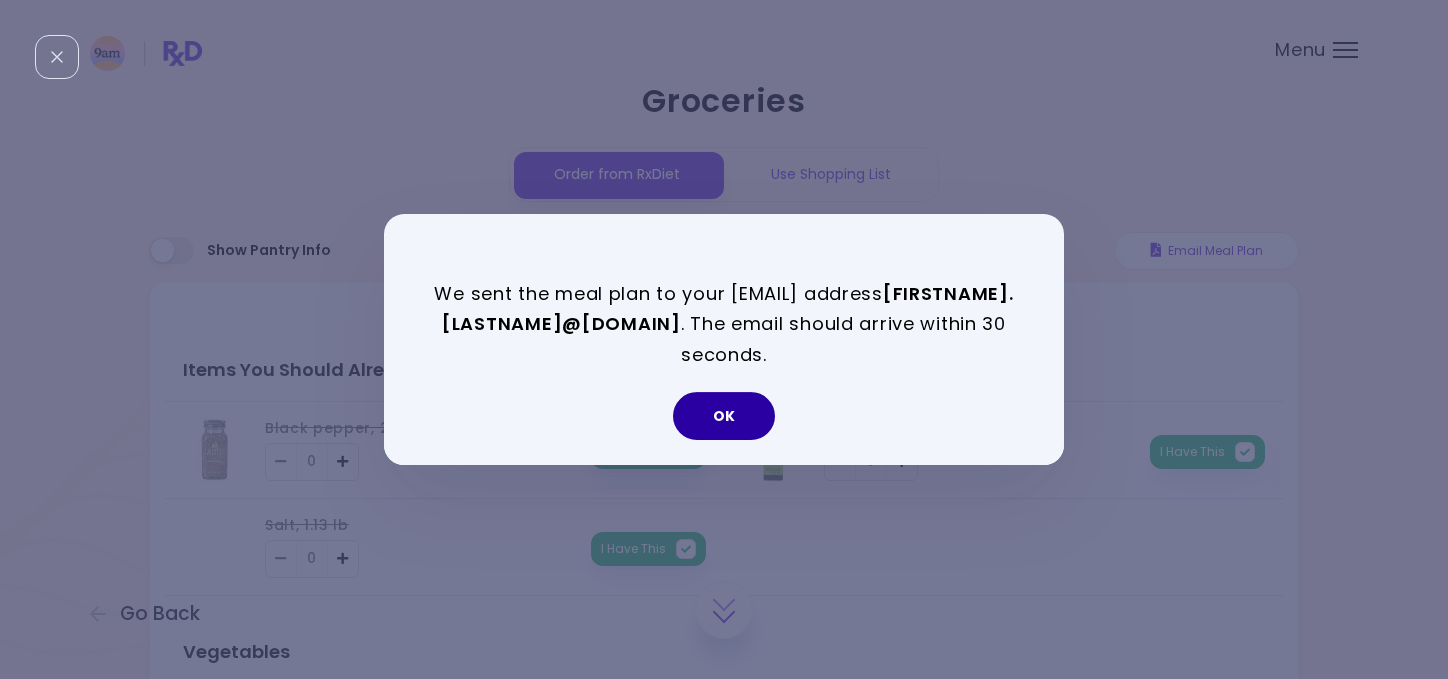 click on "OK" at bounding box center (724, 416) 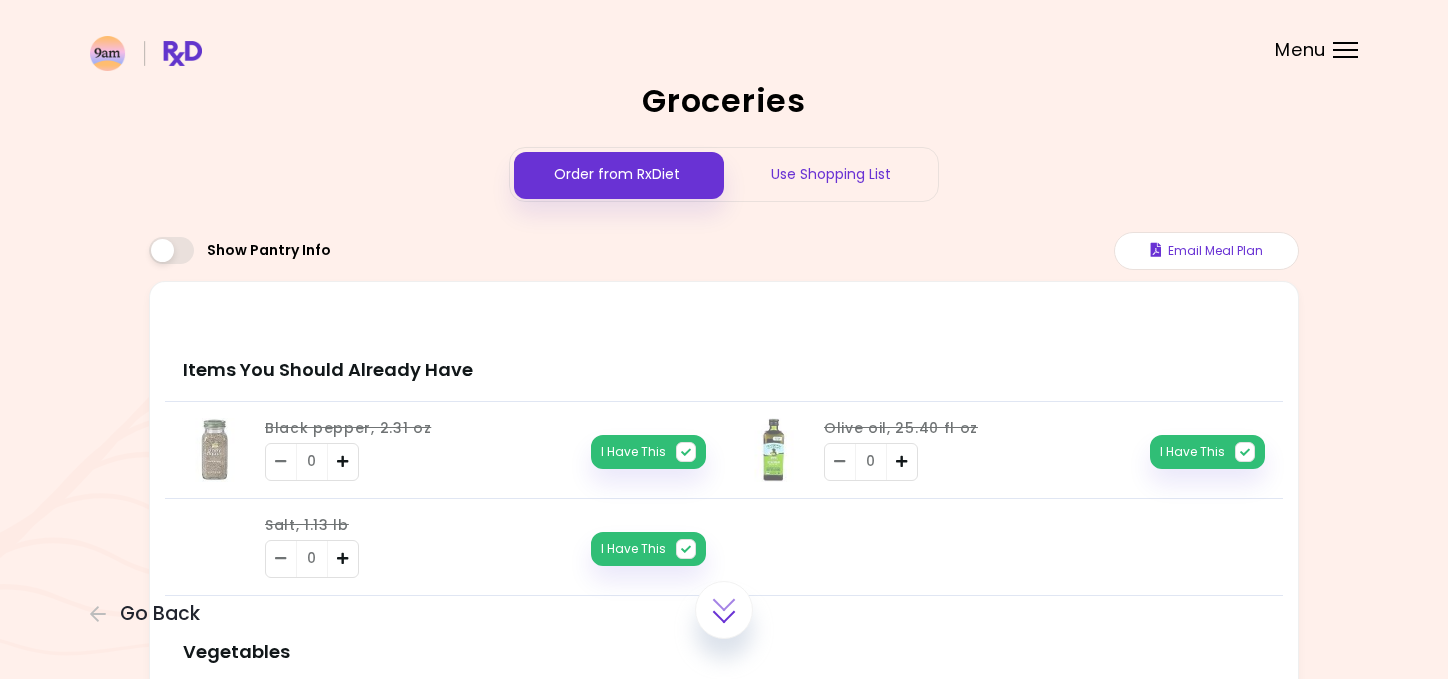 click on "Menu" at bounding box center (1345, 50) 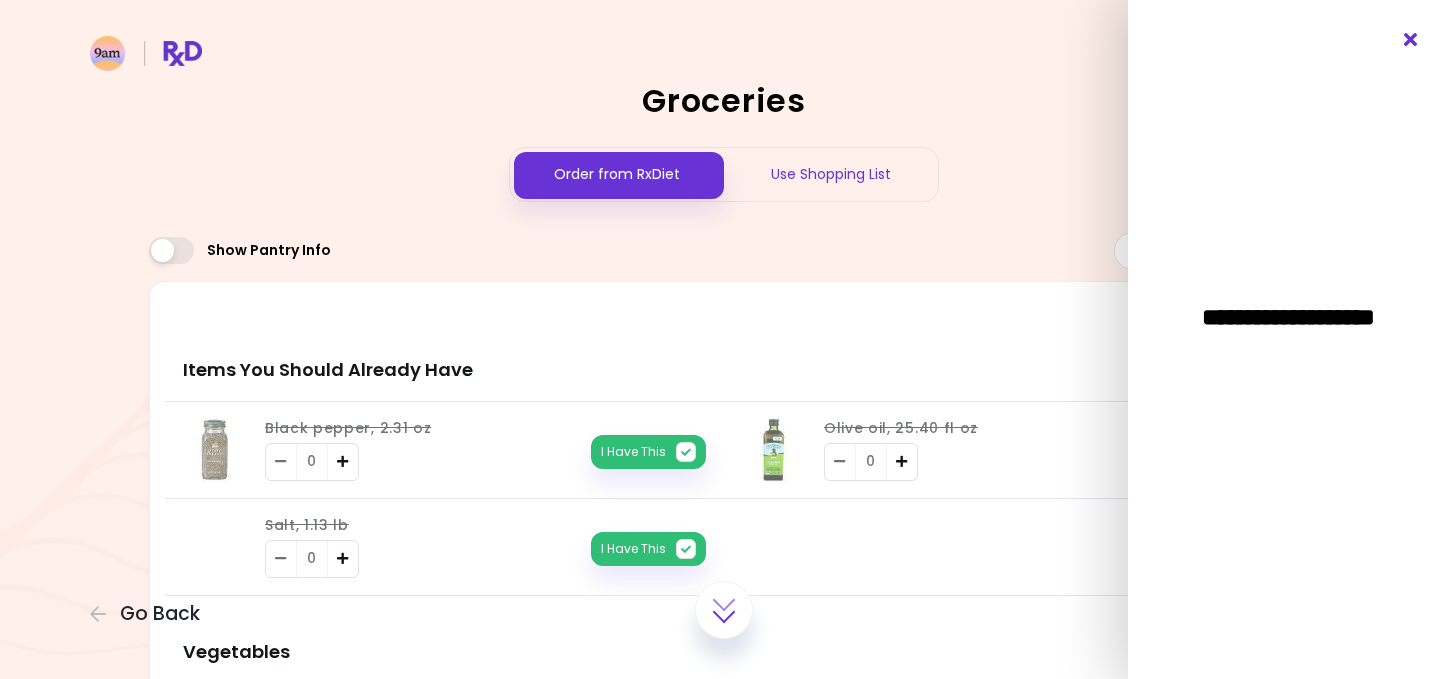 click at bounding box center (1411, 40) 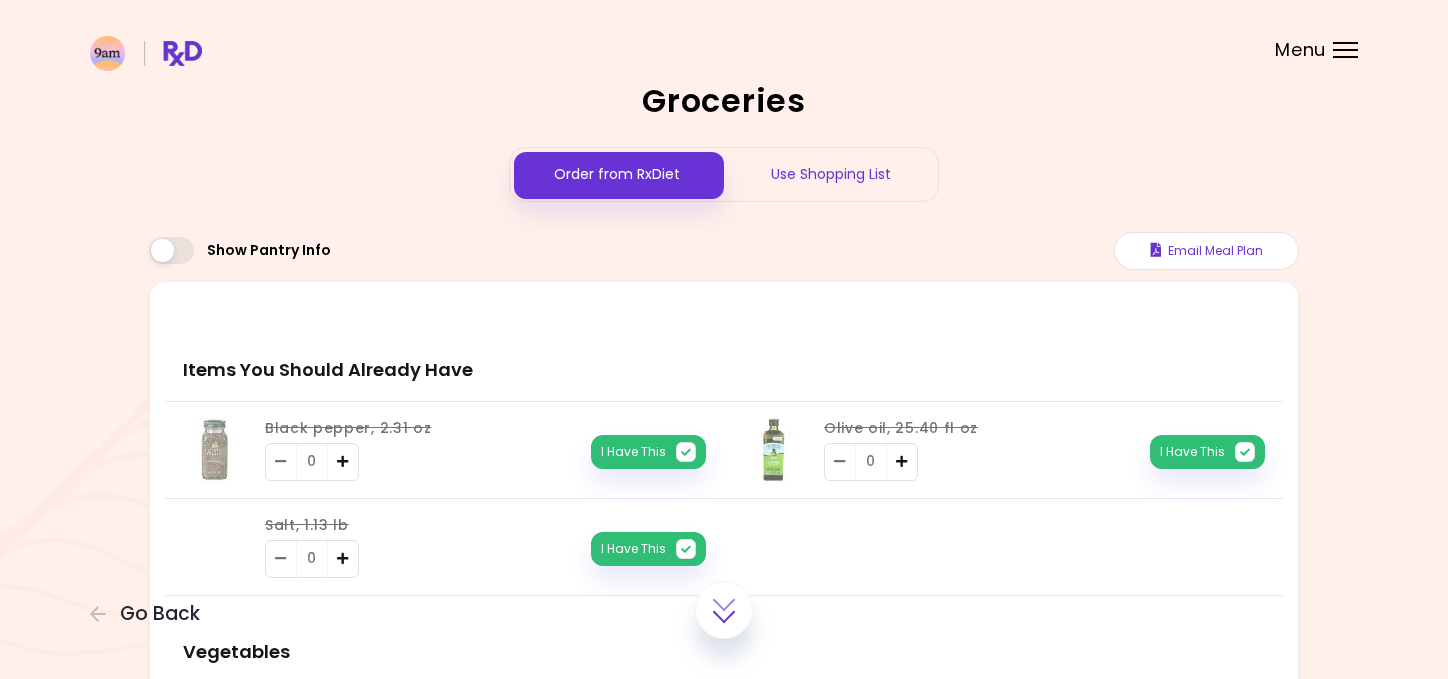 click at bounding box center (146, 53) 